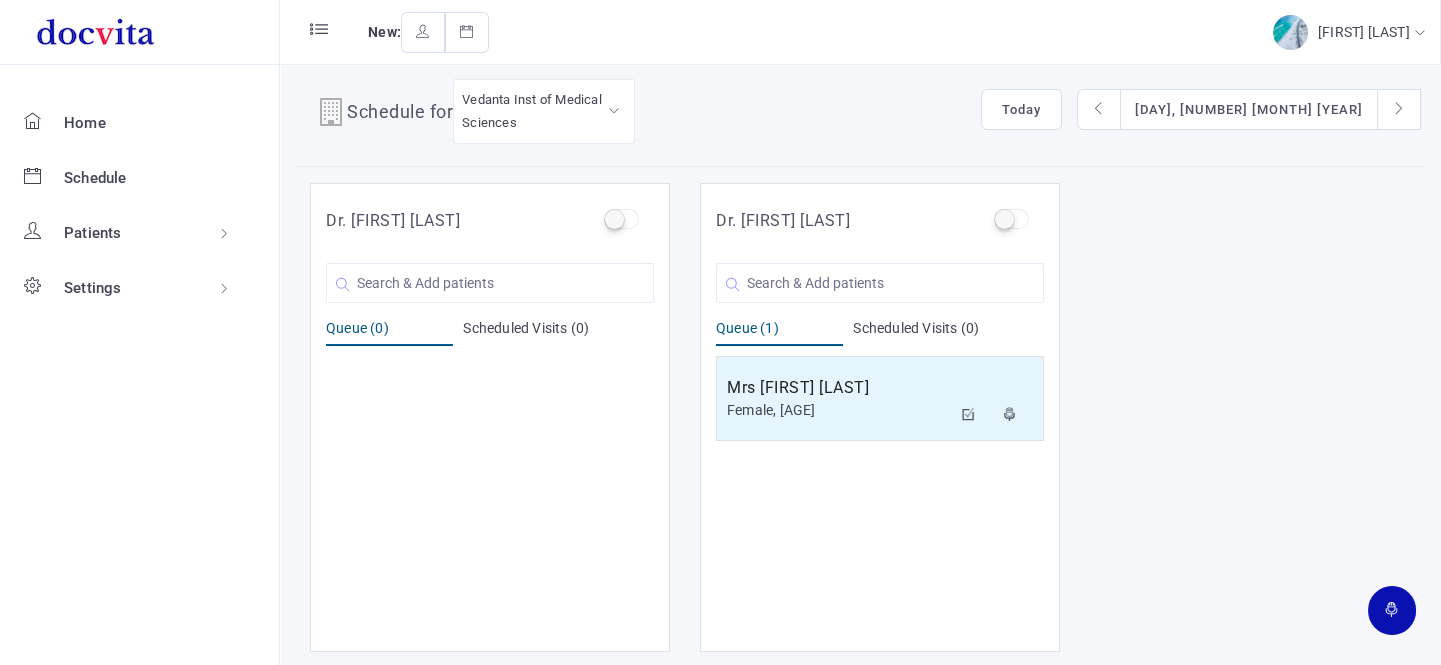 scroll, scrollTop: 16, scrollLeft: 0, axis: vertical 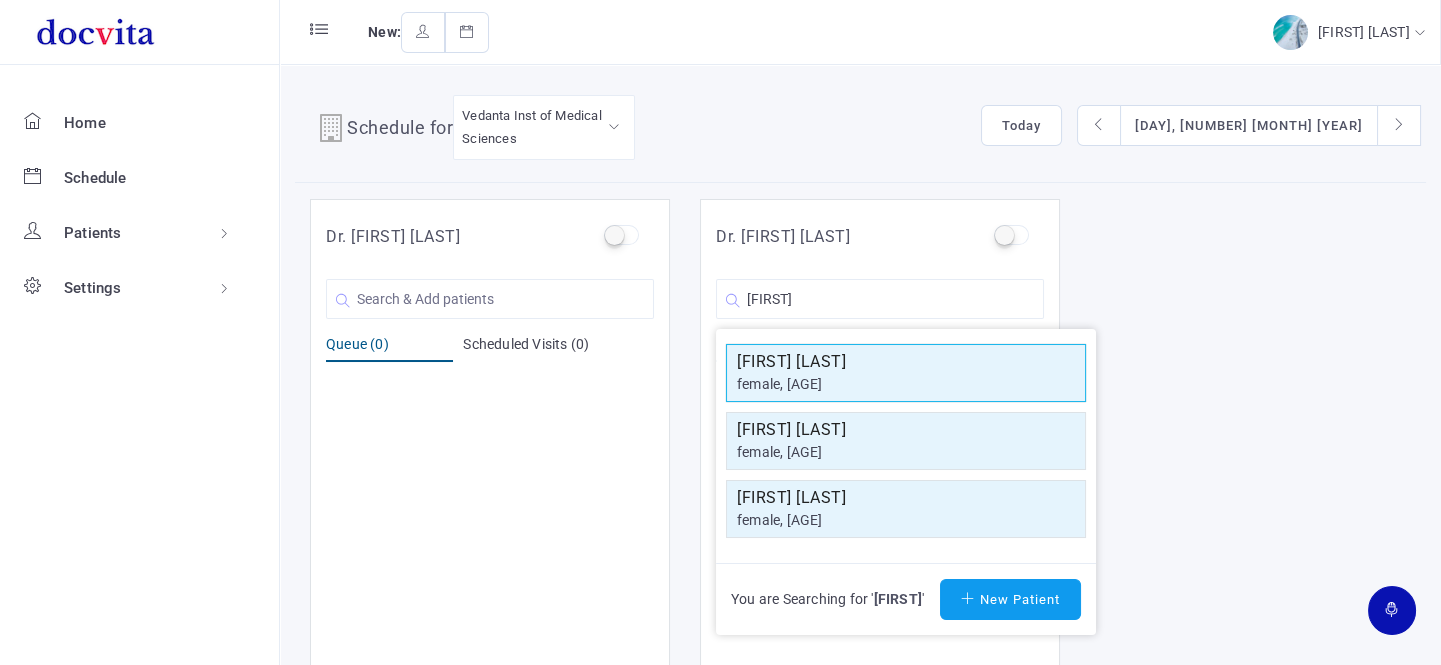type on "[FIRST]" 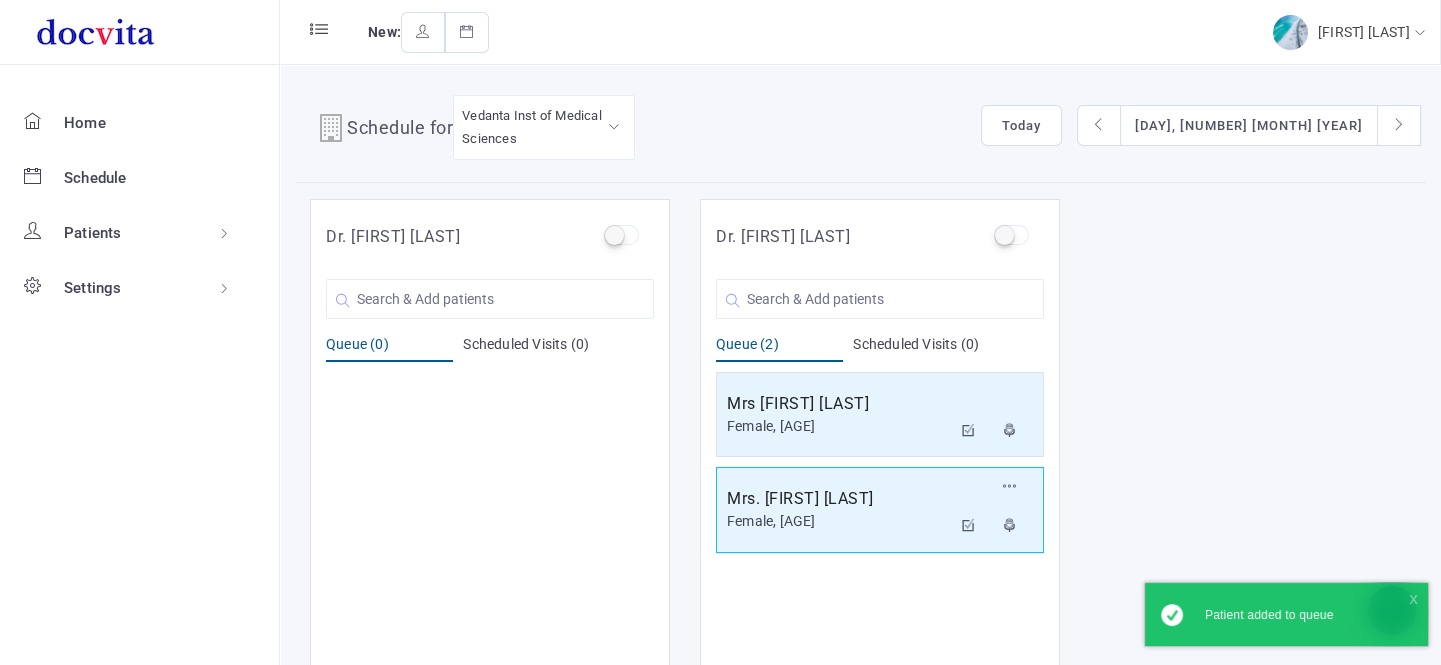 click on "Mrs. [FIRST] [LAST]" at bounding box center (839, 404) 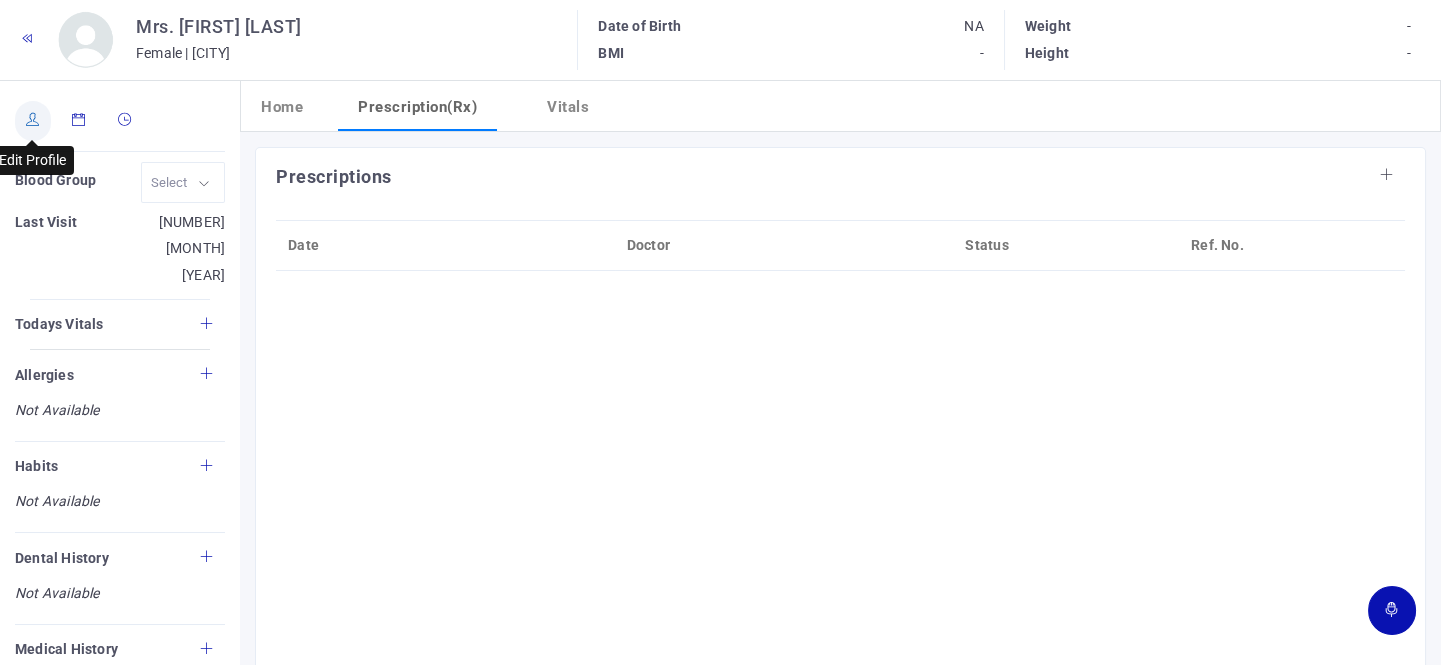 click at bounding box center [33, 121] 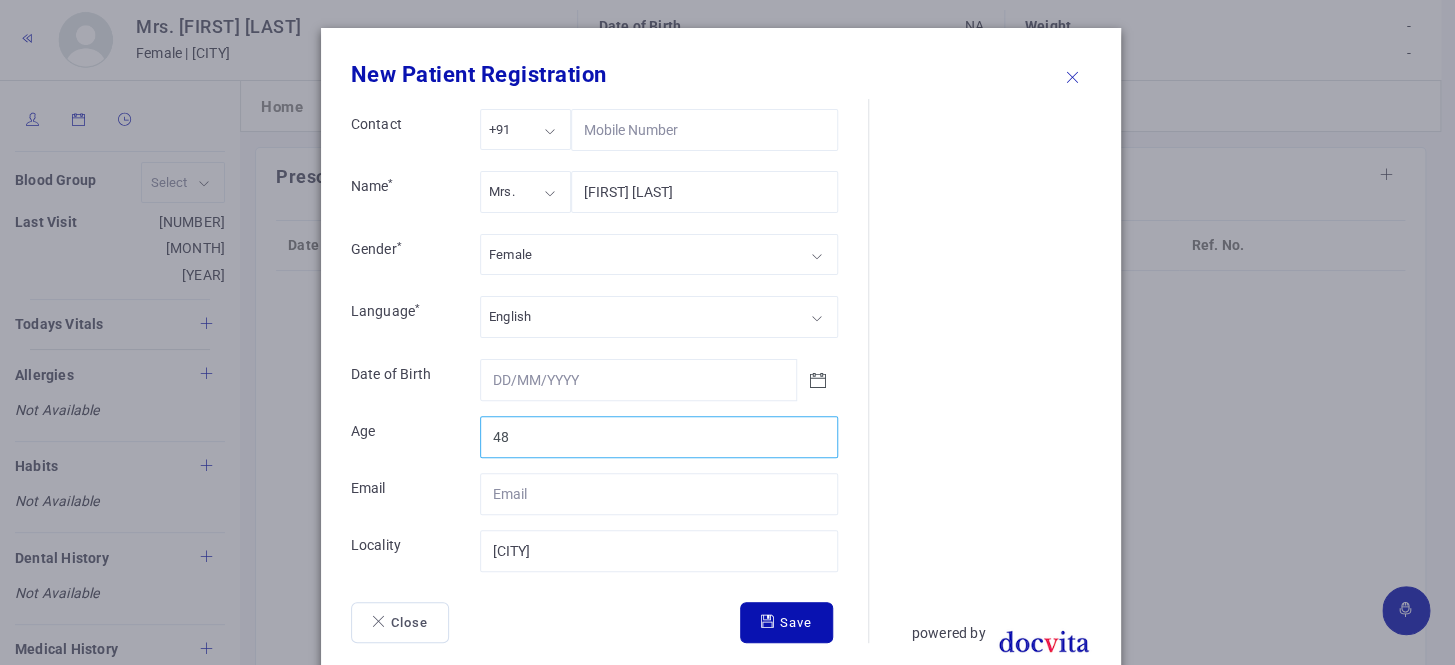 click on "[AGE]" at bounding box center [659, 437] 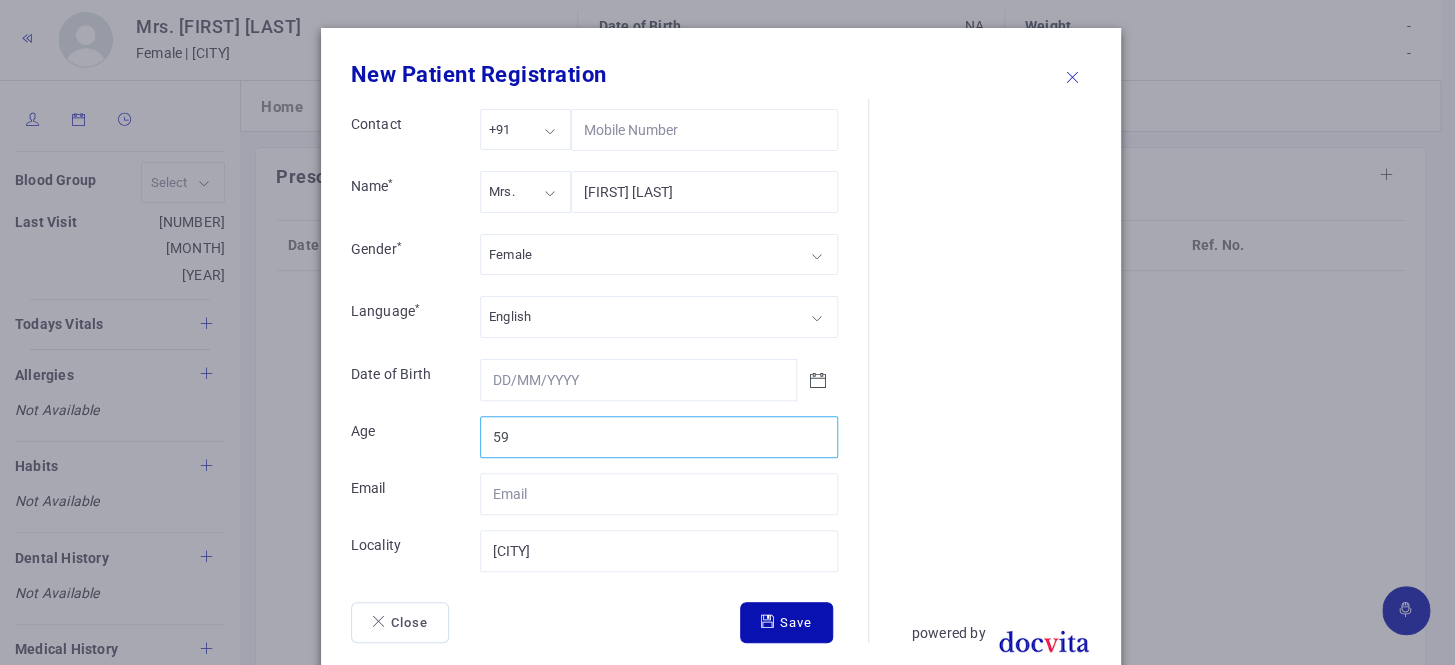type on "59" 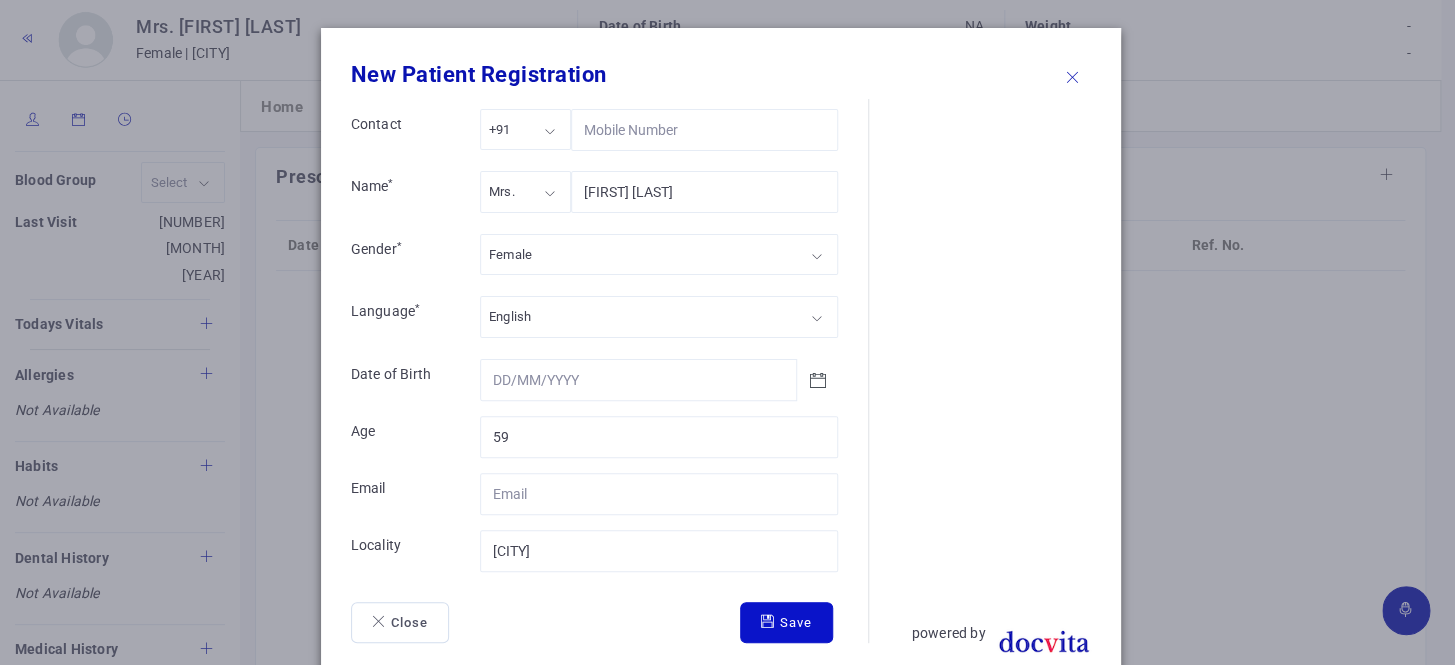 click on "Save" at bounding box center (786, 623) 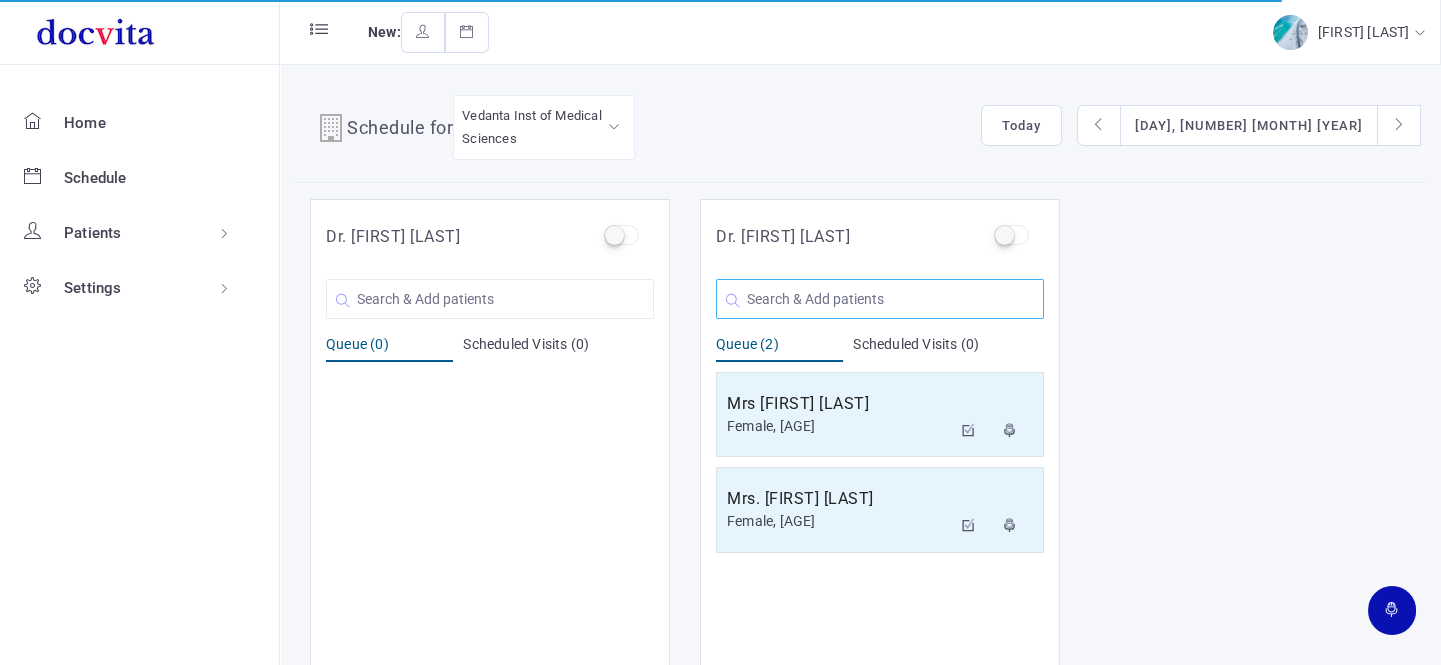 click at bounding box center (490, 299) 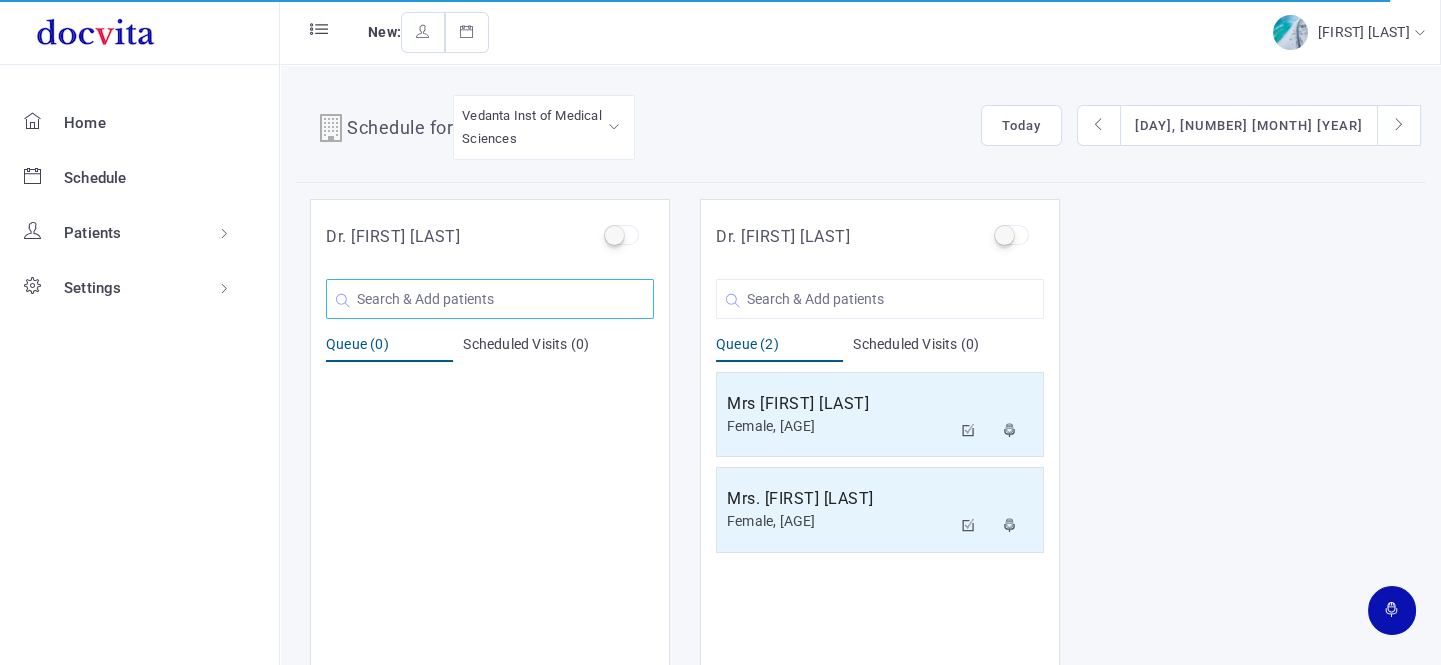 click at bounding box center [490, 299] 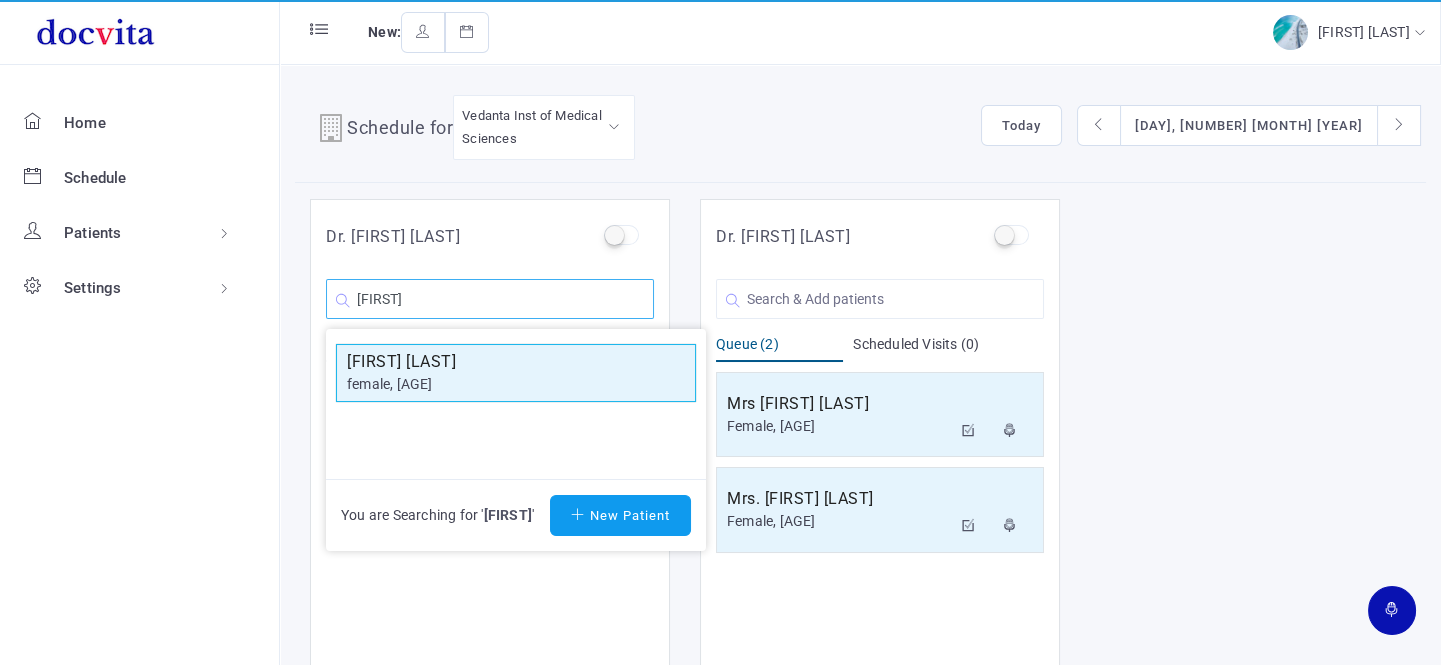 type on "[FIRST]" 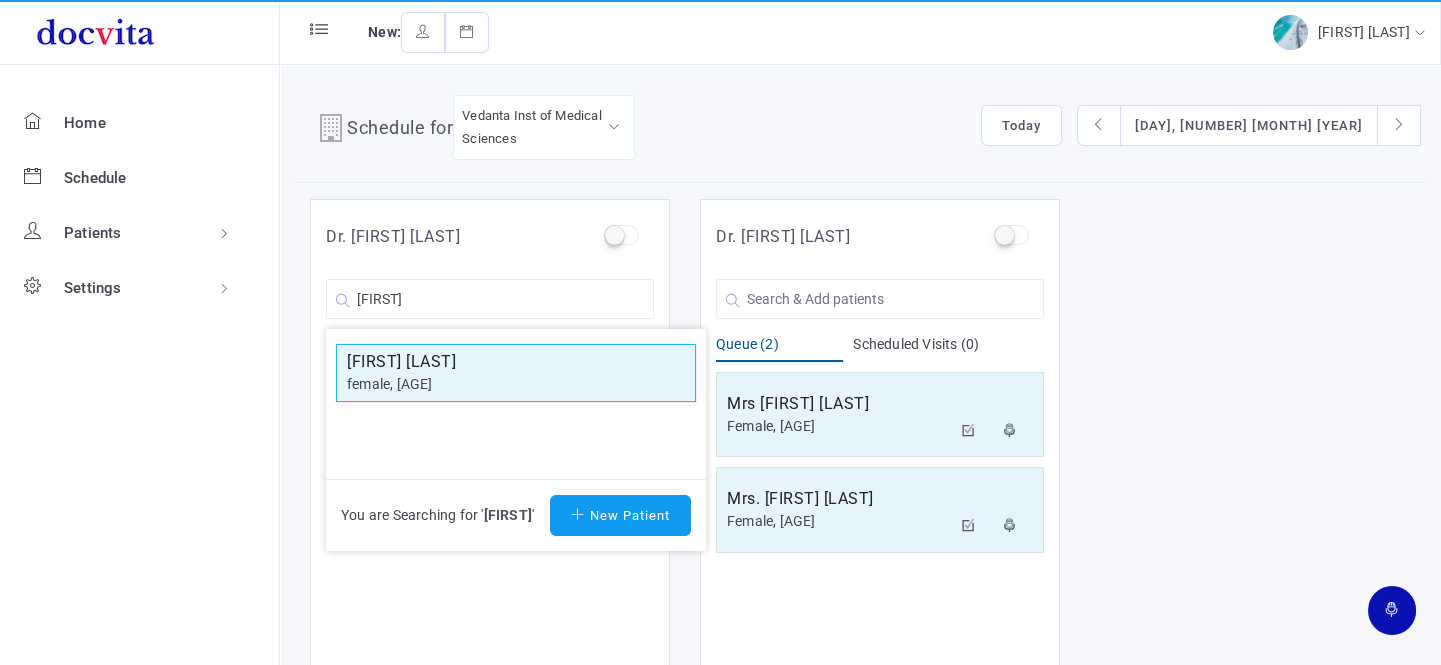 click on "[FIRST] [LAST]" at bounding box center [516, 362] 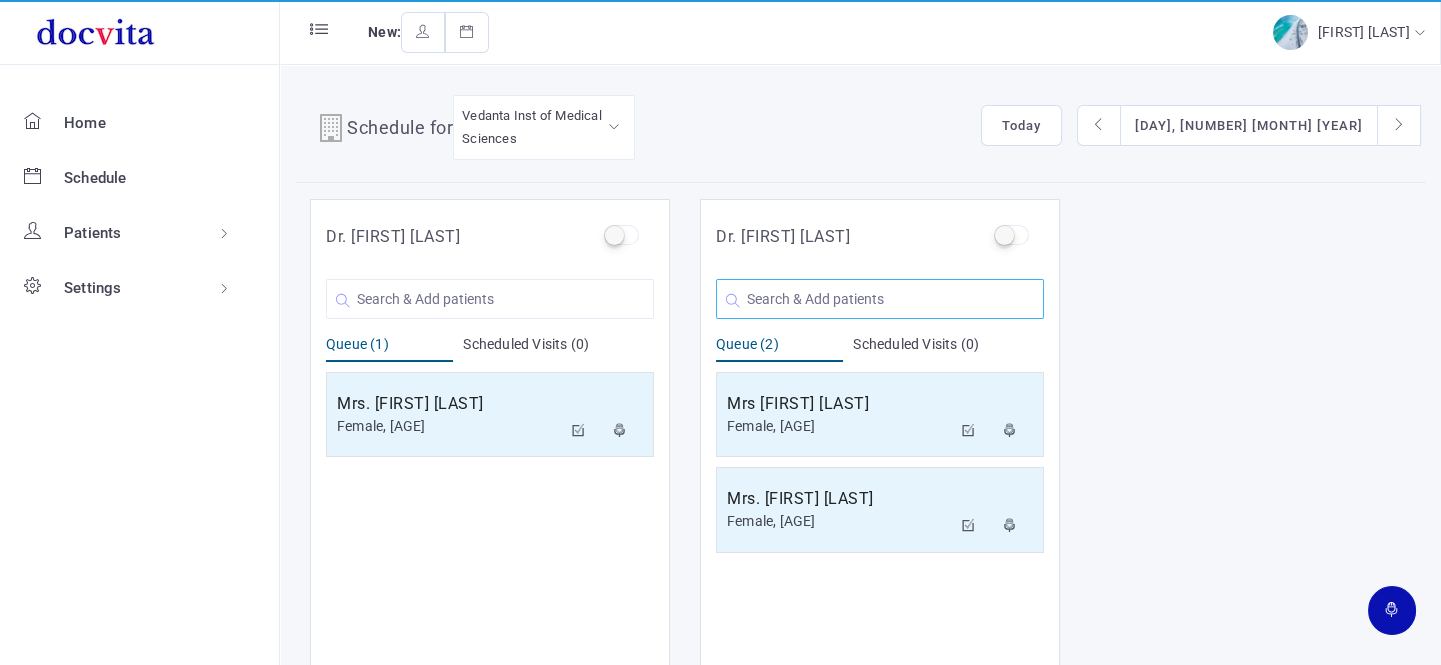 click at bounding box center (880, 299) 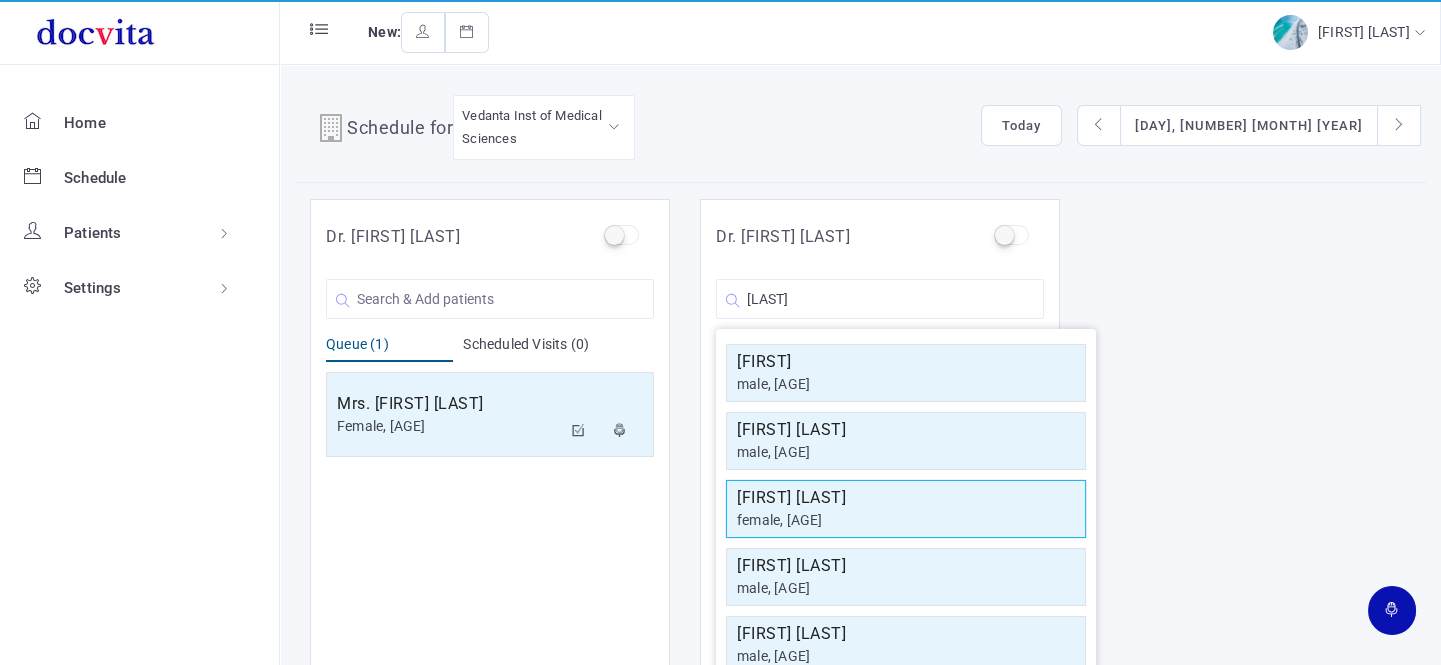 click on "[FIRST] [LAST]" at bounding box center [906, 362] 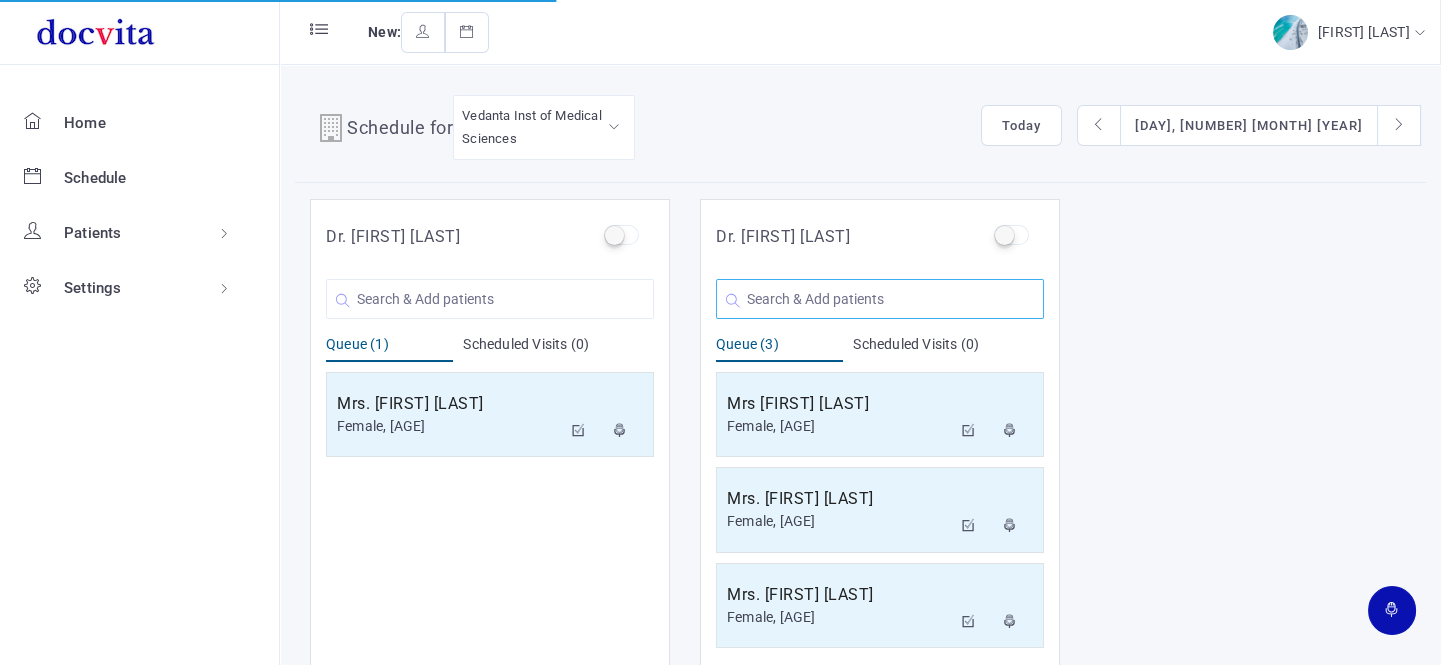click at bounding box center [490, 299] 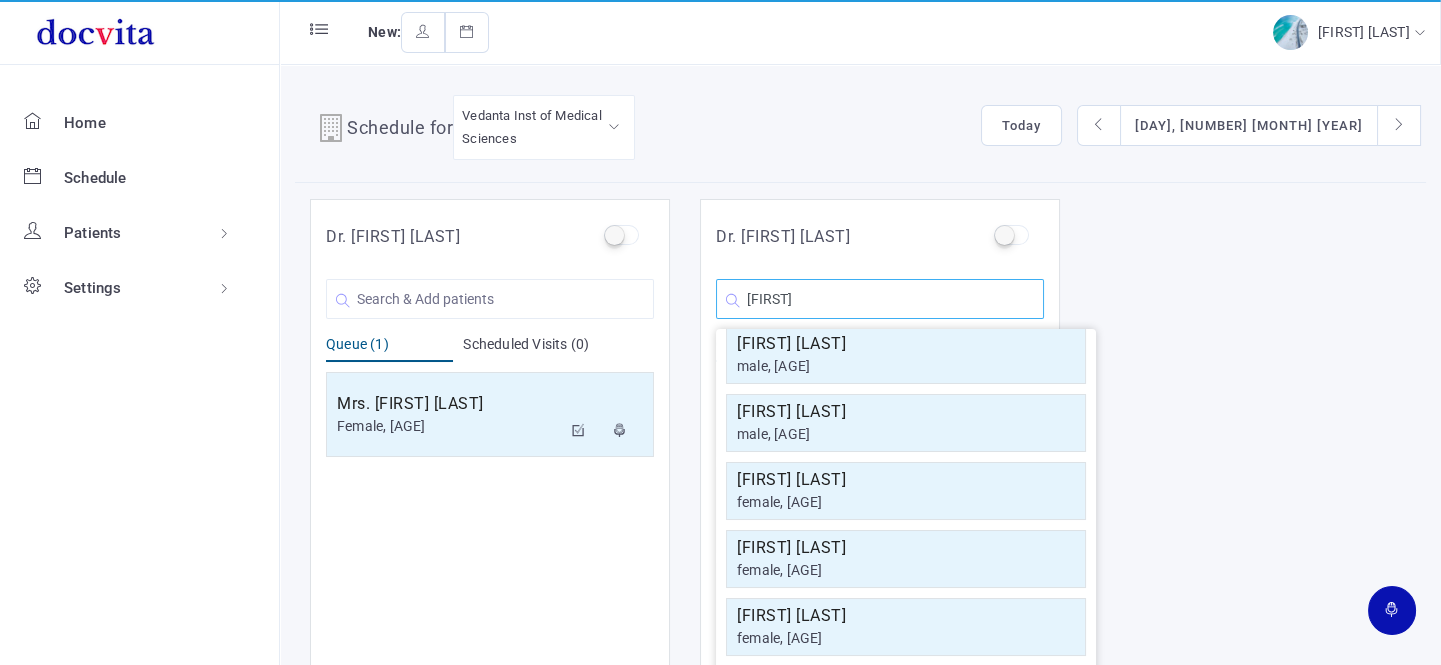 scroll, scrollTop: 0, scrollLeft: 0, axis: both 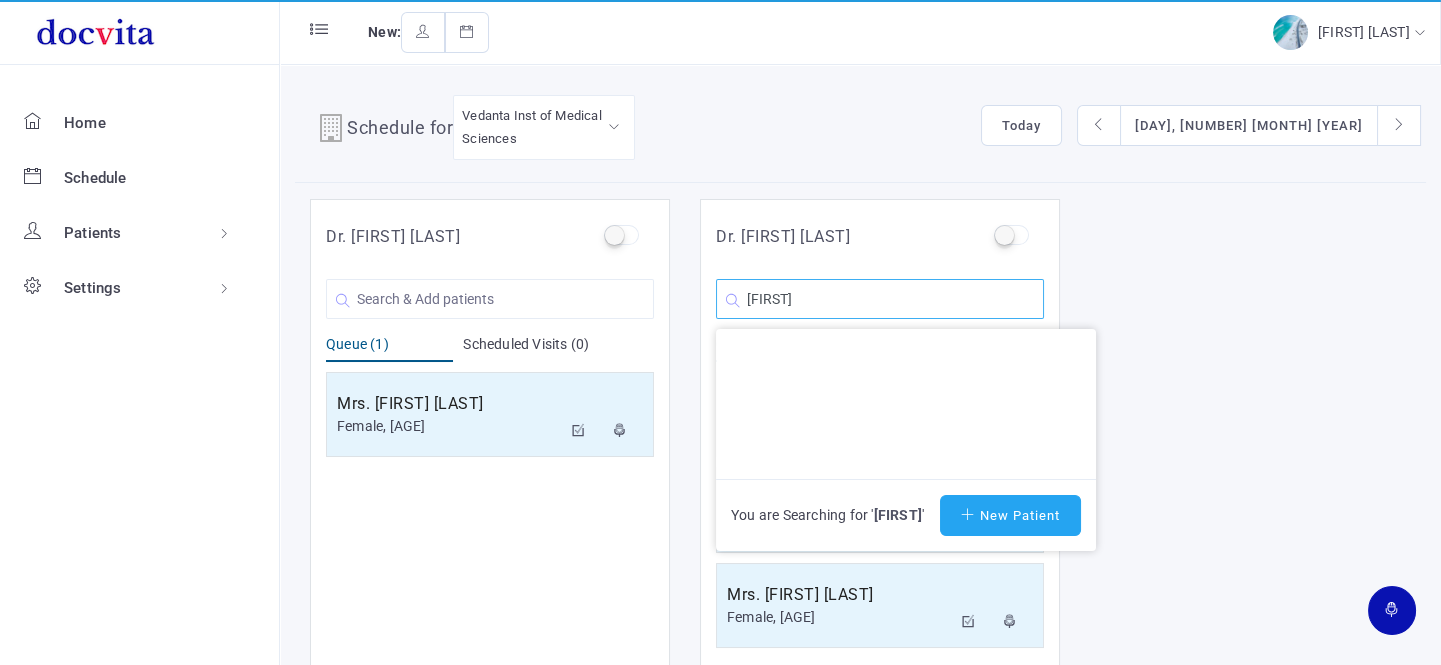 type on "[FIRST]" 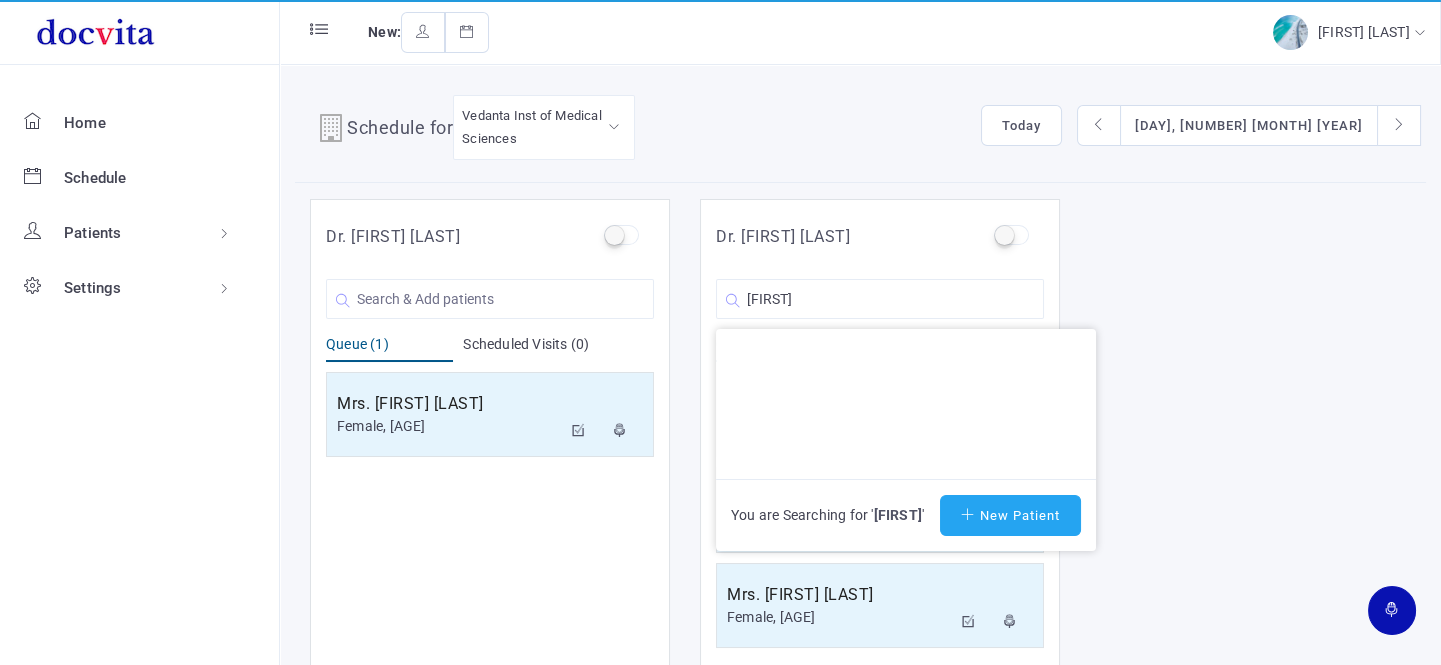 click on "New Patient" at bounding box center (1010, 516) 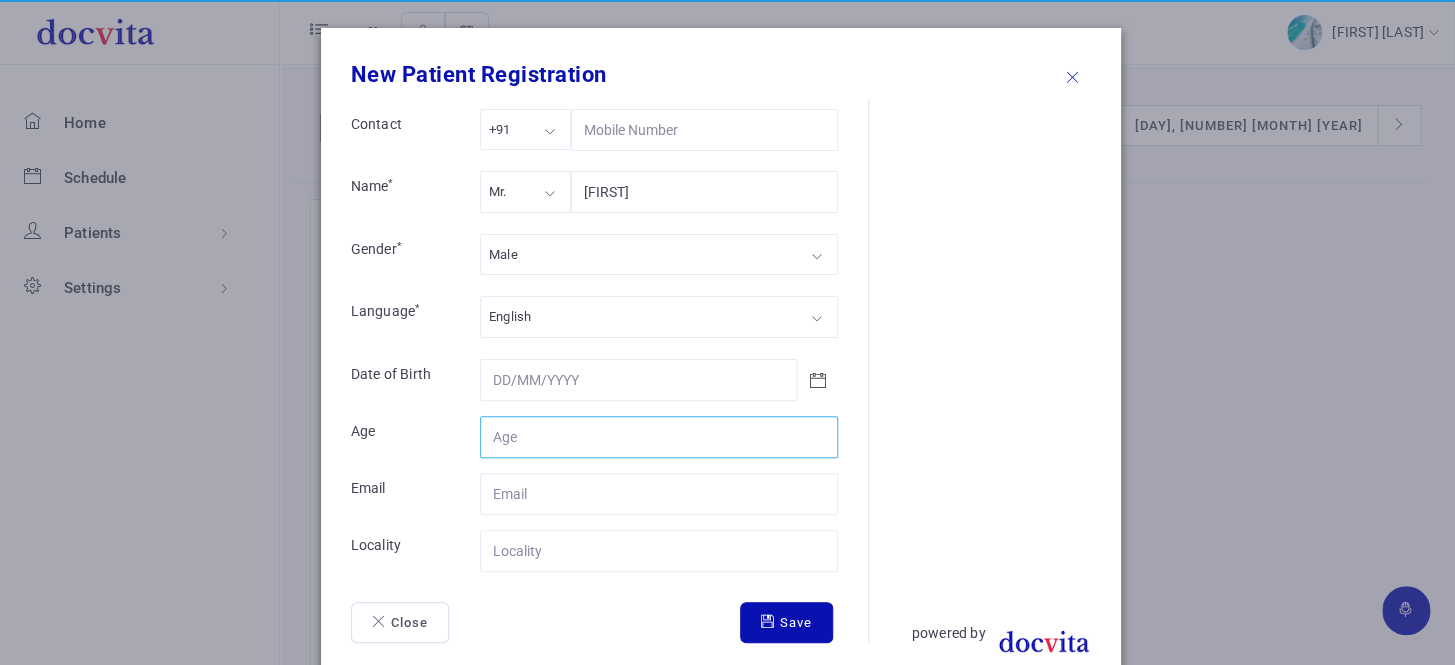 click on "Contact" at bounding box center [659, 437] 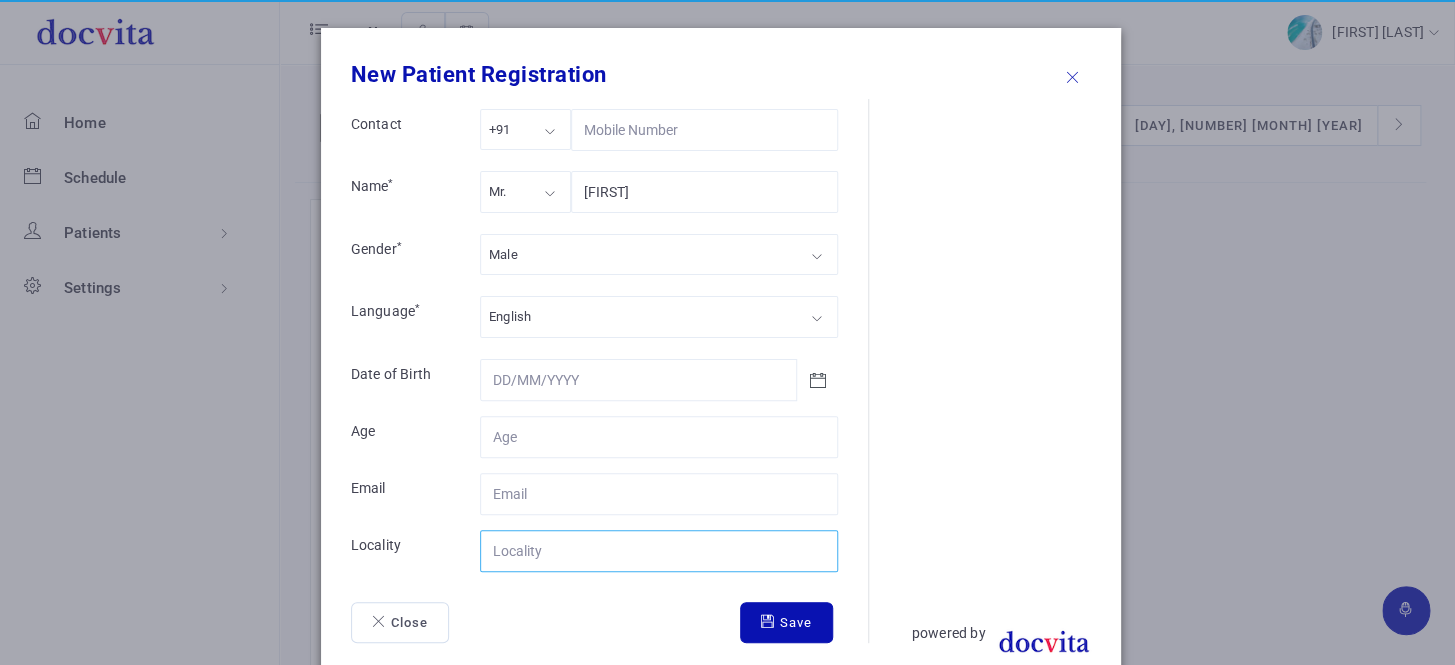 click on "Contact" at bounding box center [659, 551] 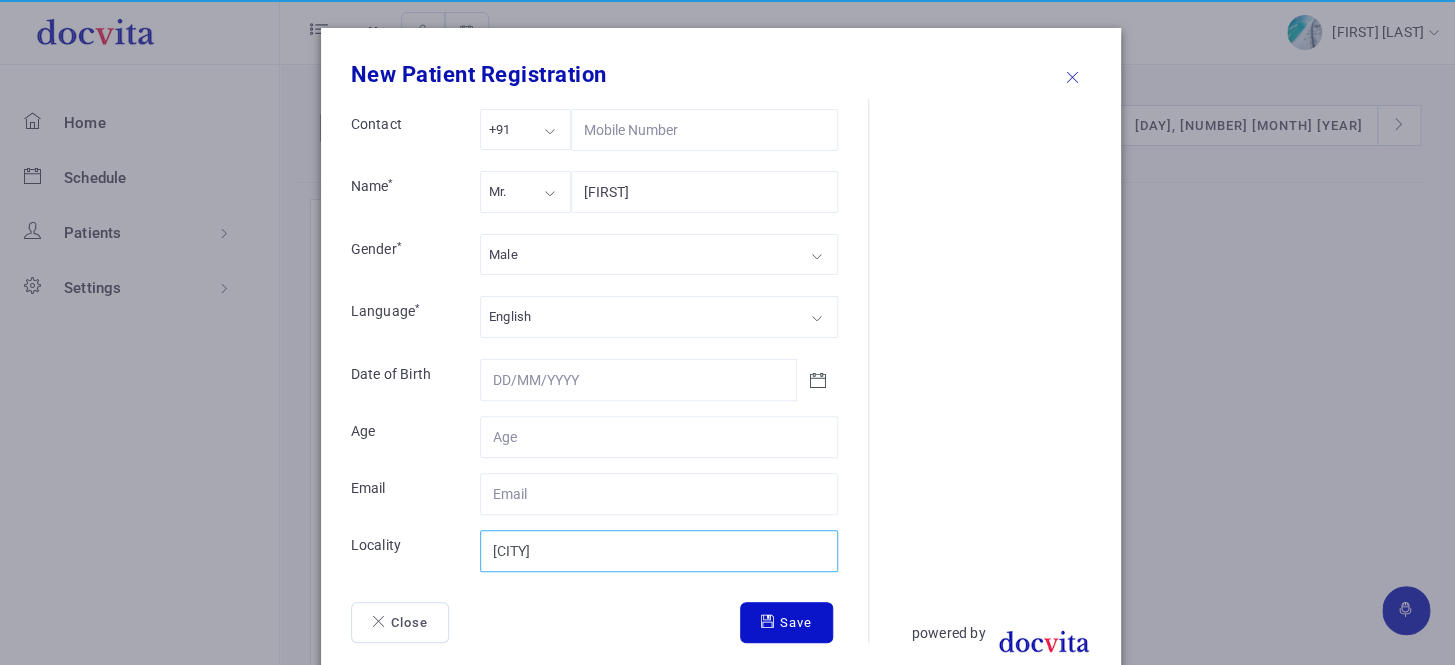 type on "[CITY]" 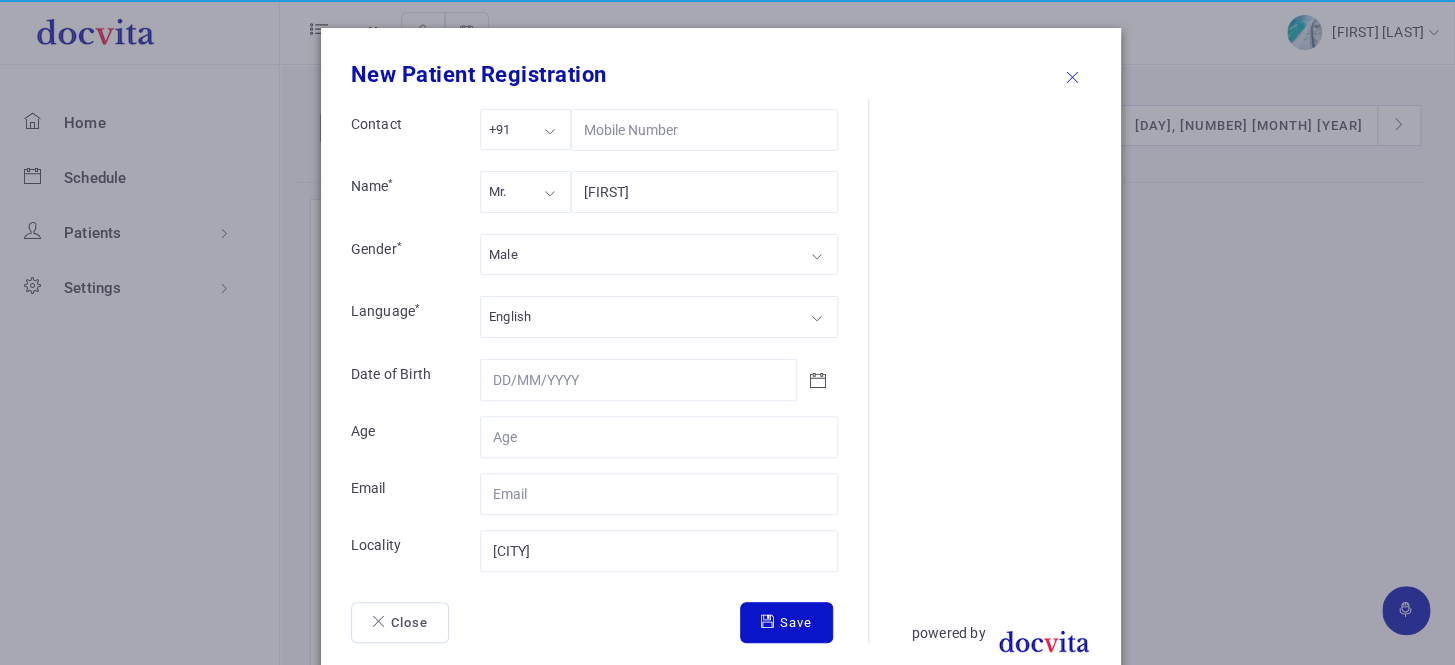 click at bounding box center (770, 621) 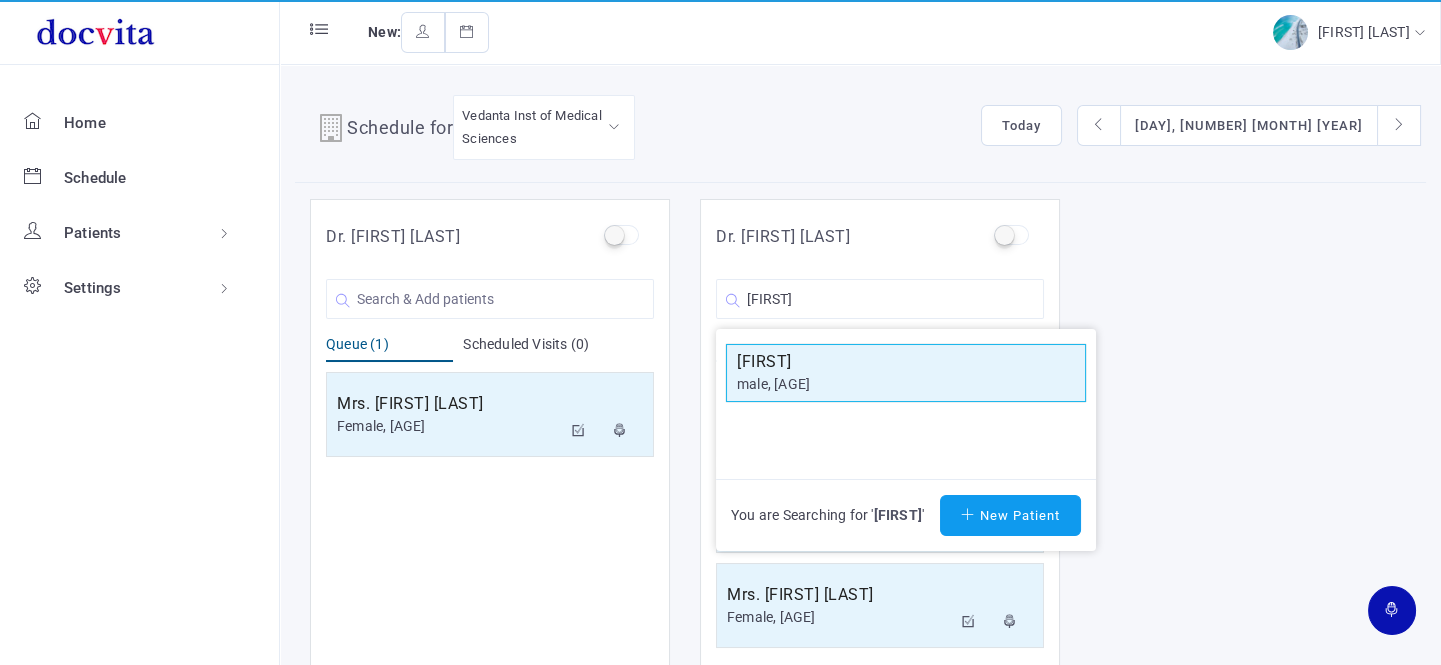 click on "[FIRST]" at bounding box center (906, 362) 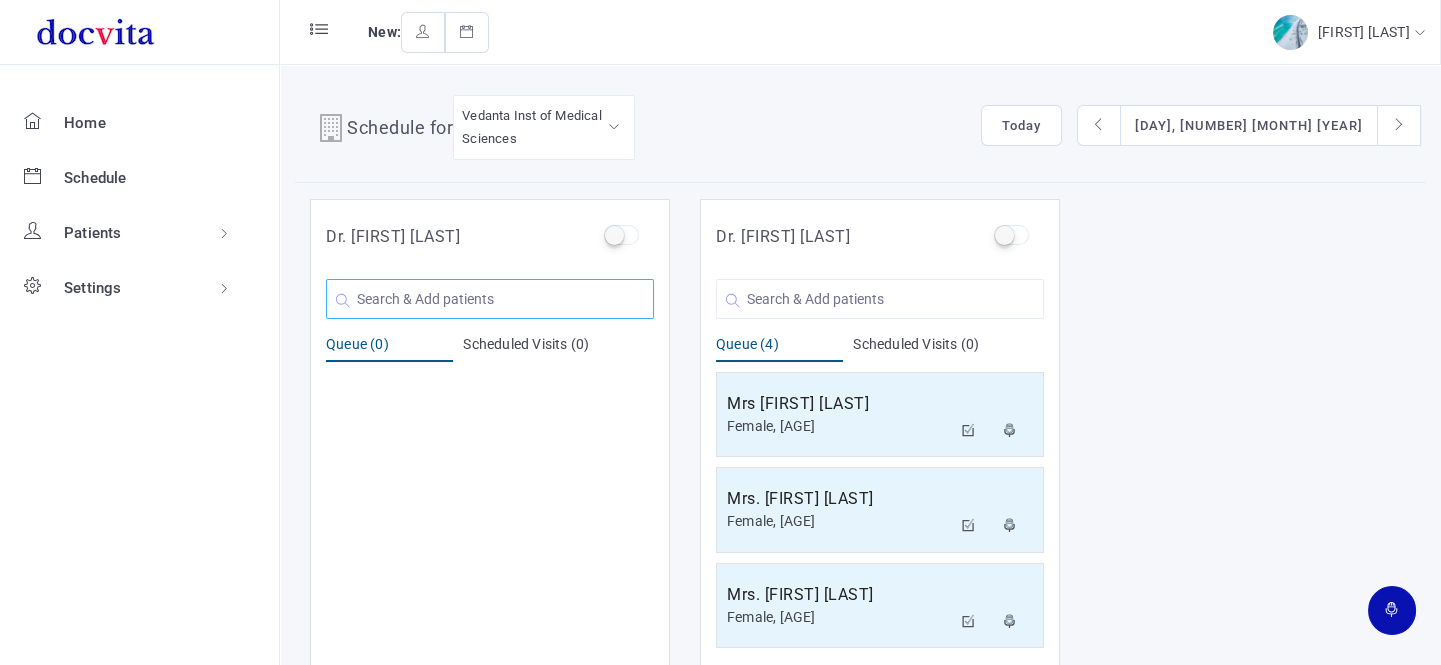 click at bounding box center [490, 299] 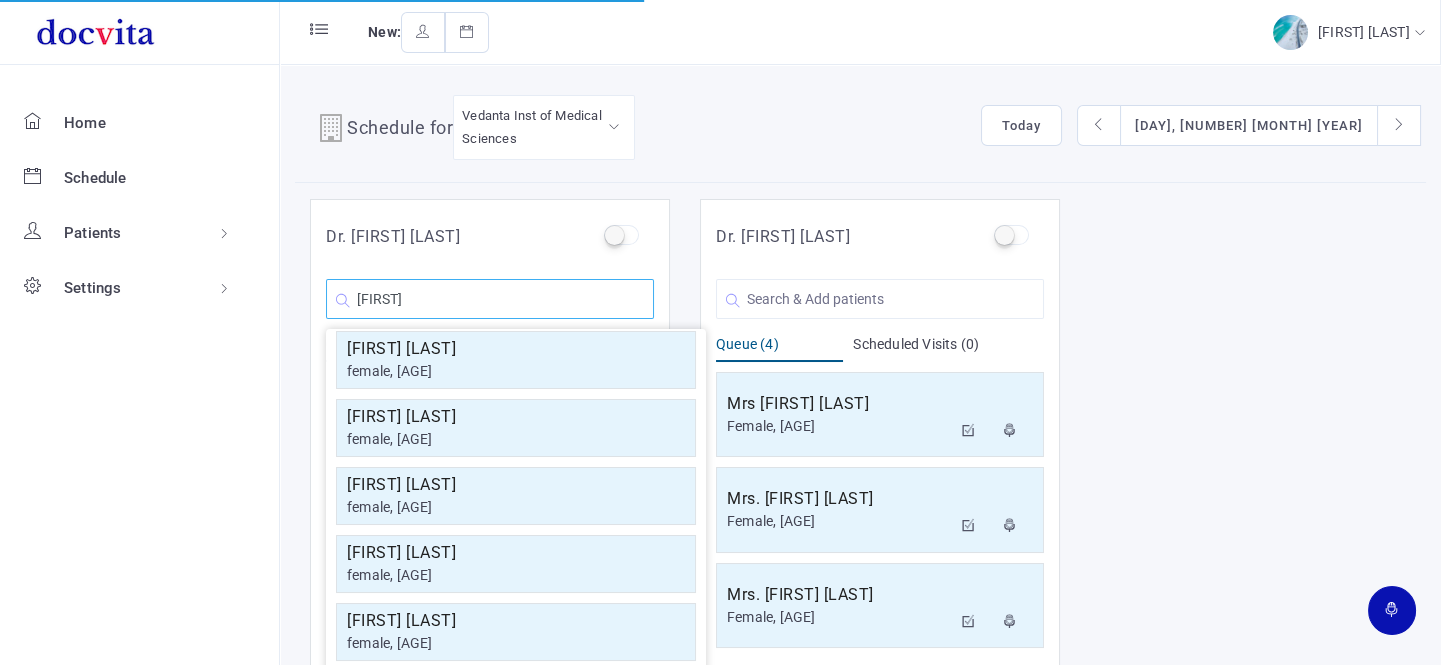 scroll, scrollTop: 0, scrollLeft: 0, axis: both 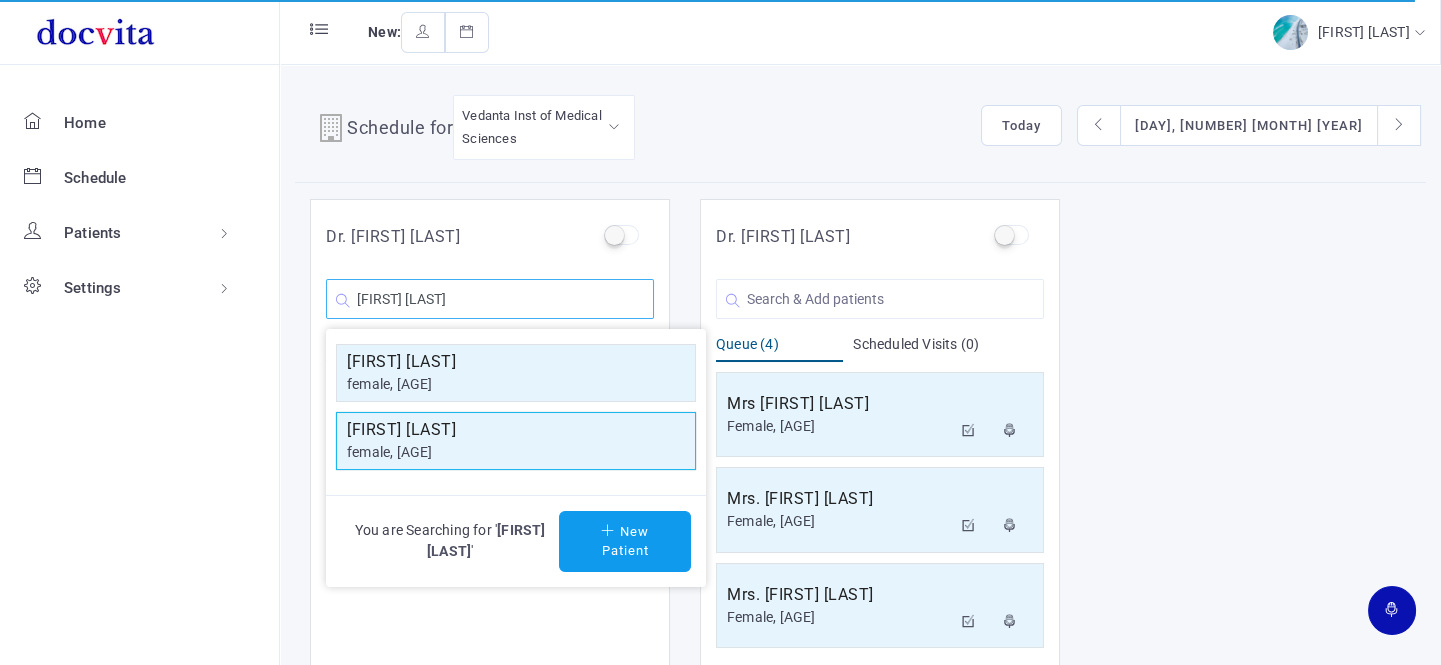 type on "[FIRST] [LAST]" 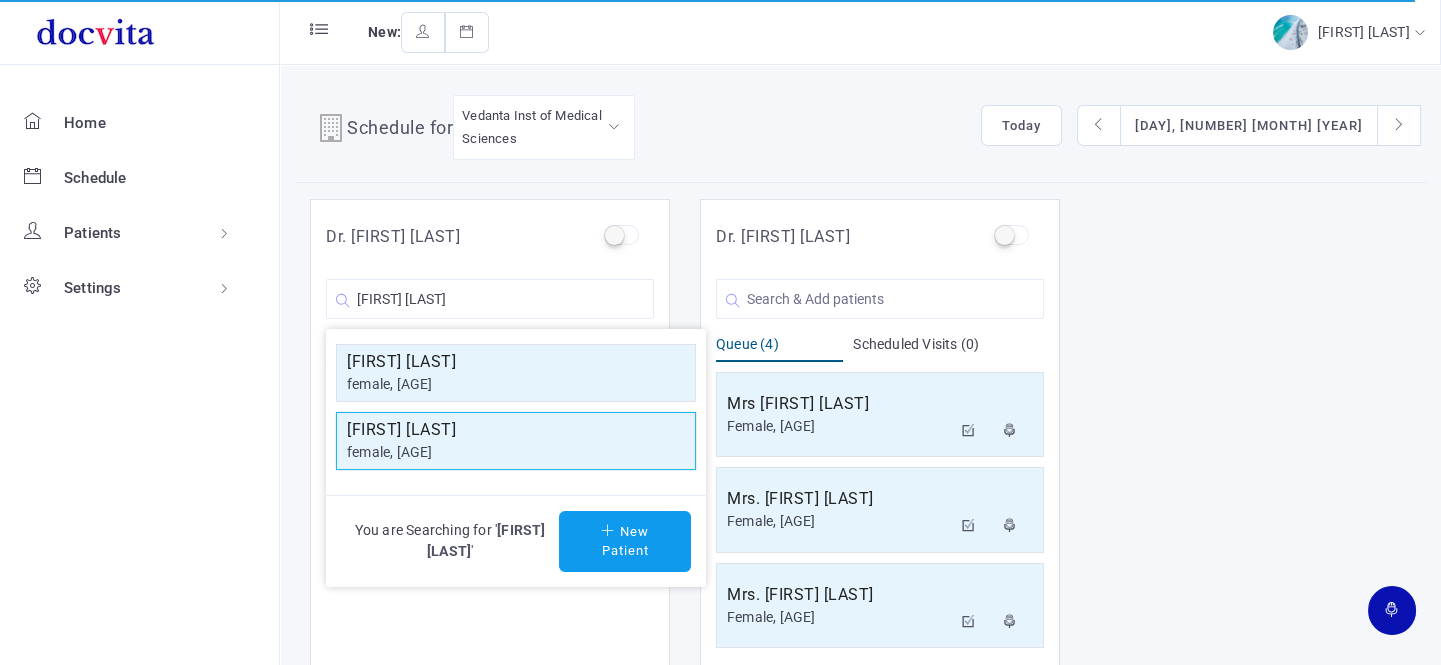 click on "female, [AGE]" at bounding box center [516, 384] 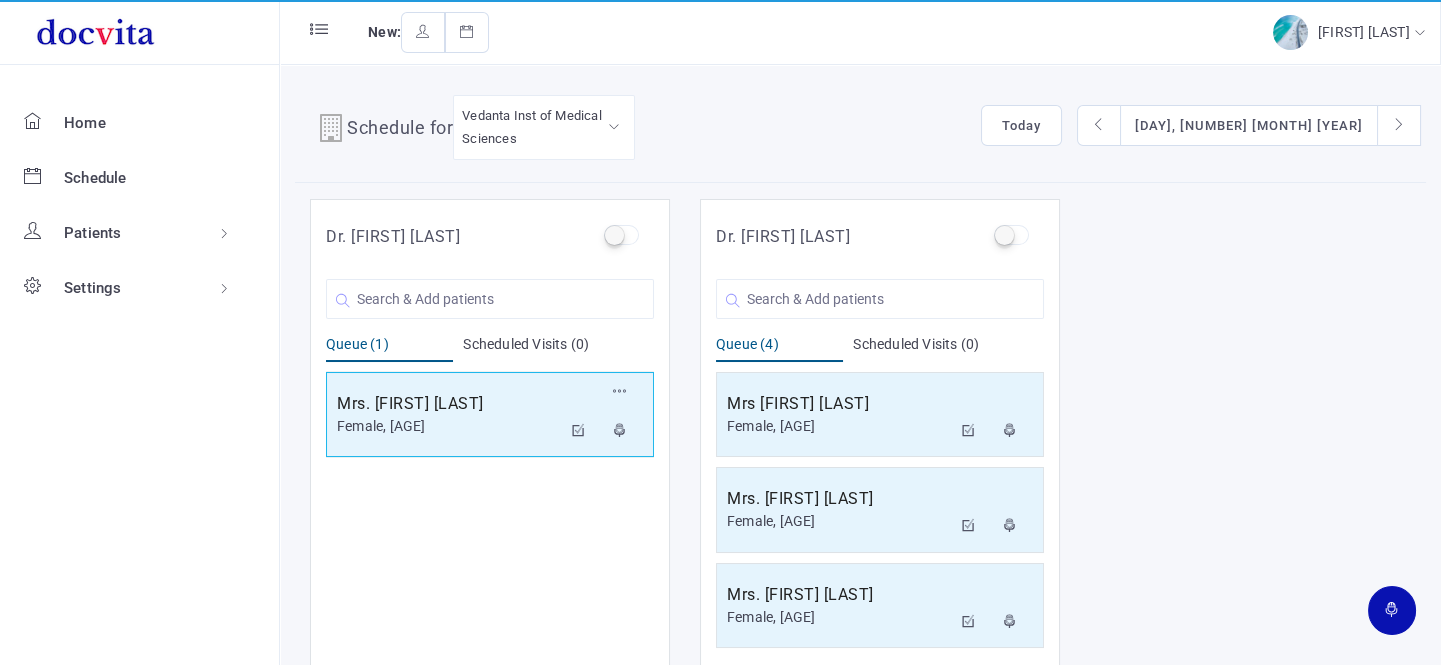 click on "Mrs. [FIRST] [LAST]" at bounding box center (449, 404) 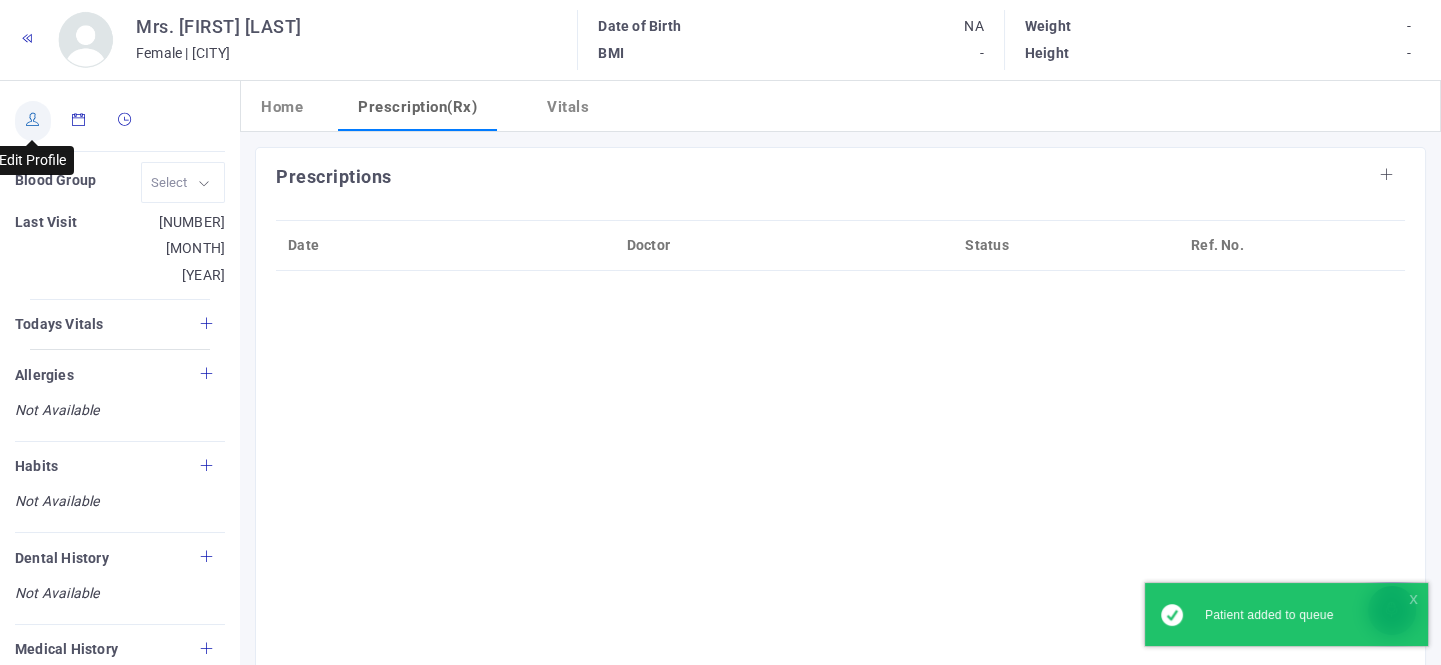click at bounding box center (33, 121) 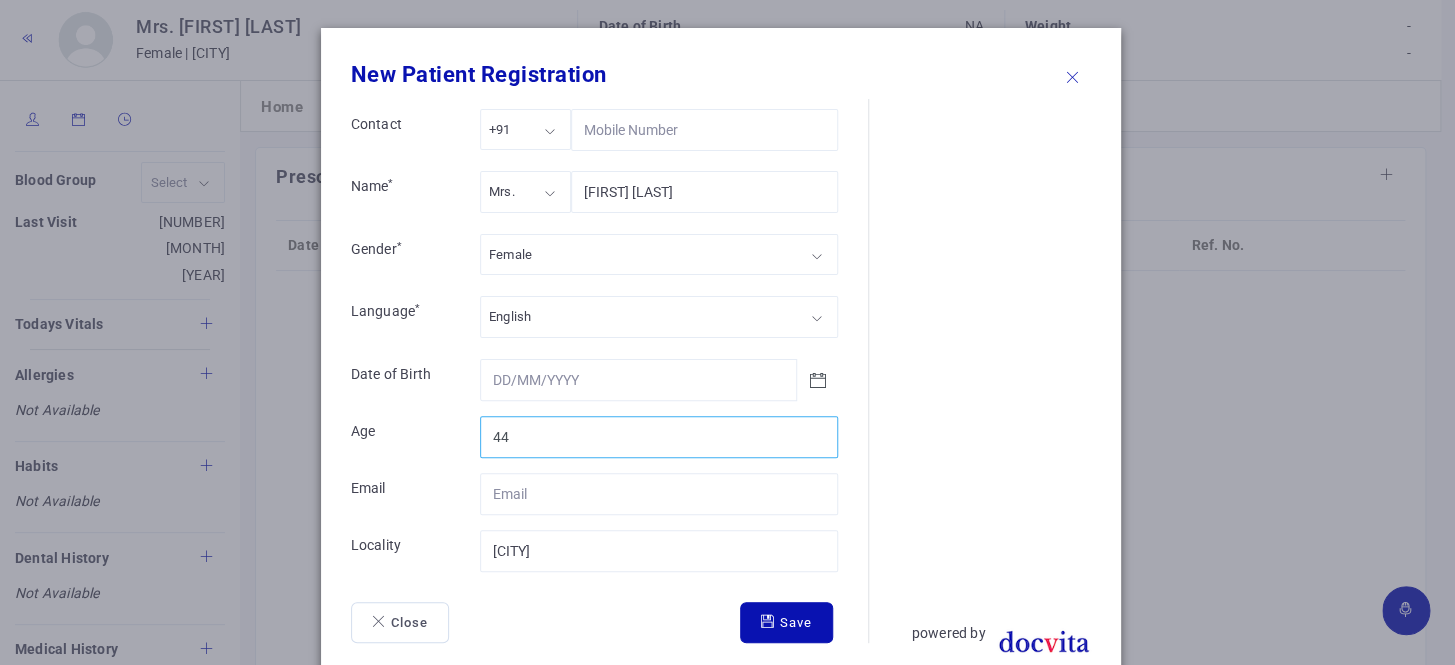 click on "[AGE]" at bounding box center [659, 437] 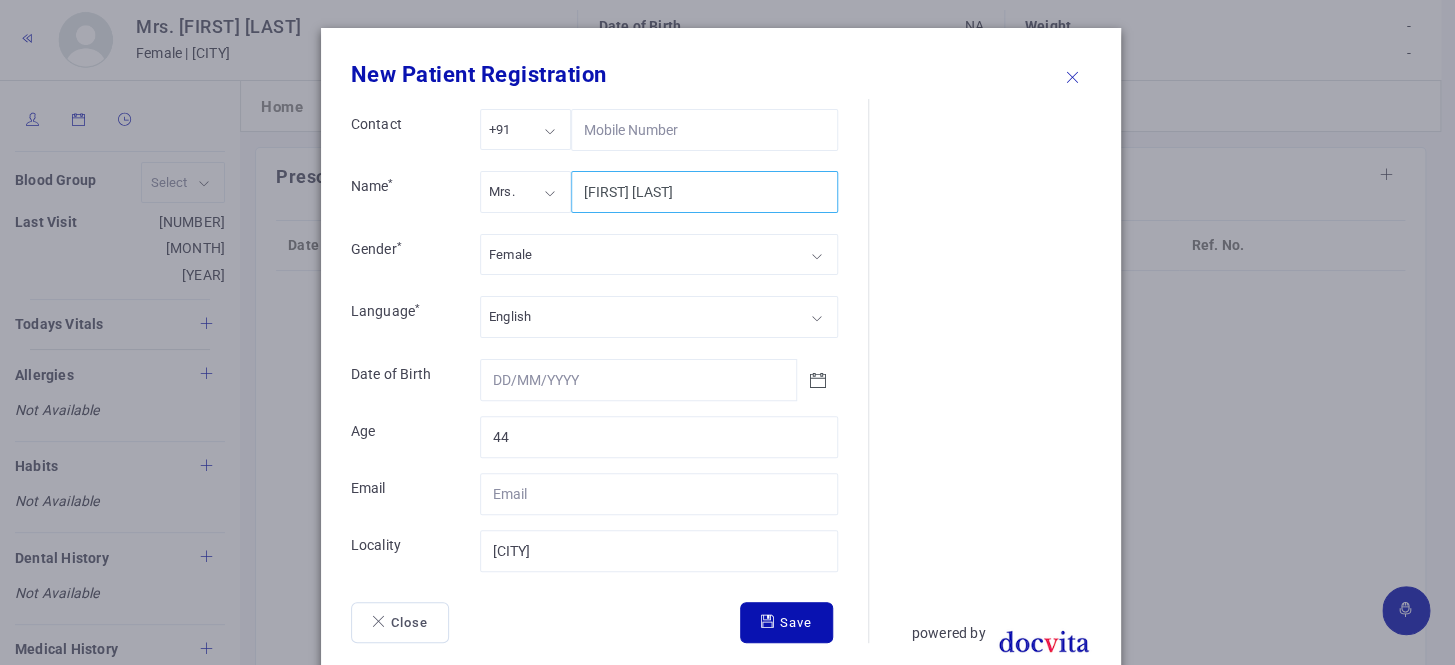 click on "[FIRST] [LAST]" at bounding box center [704, 192] 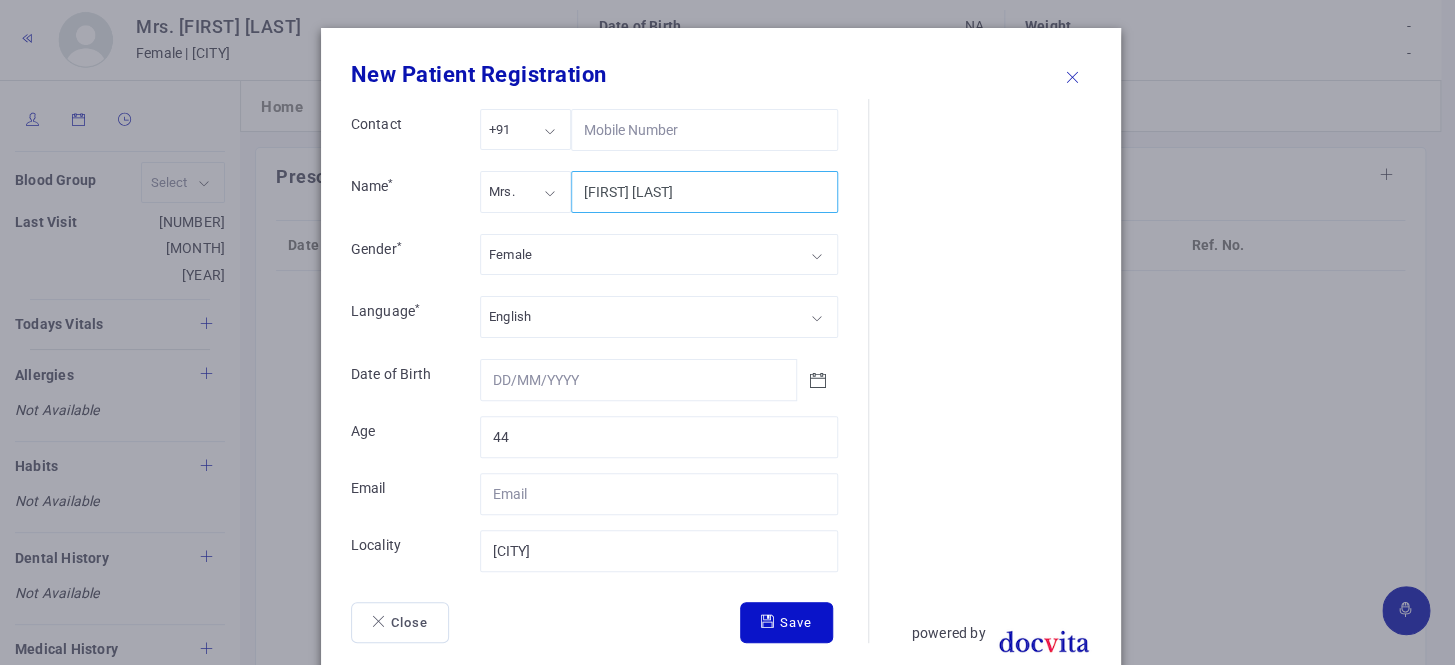 type on "[FIRST] [LAST]" 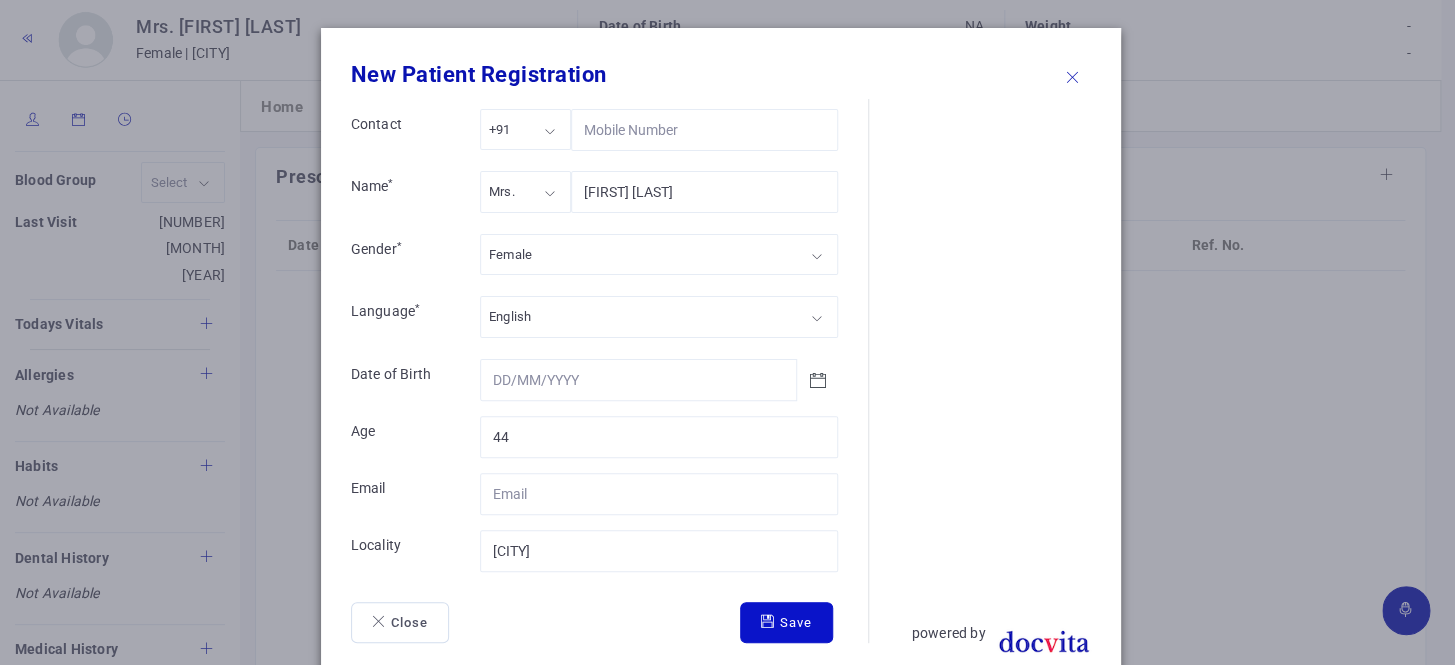 click on "Save" at bounding box center (786, 623) 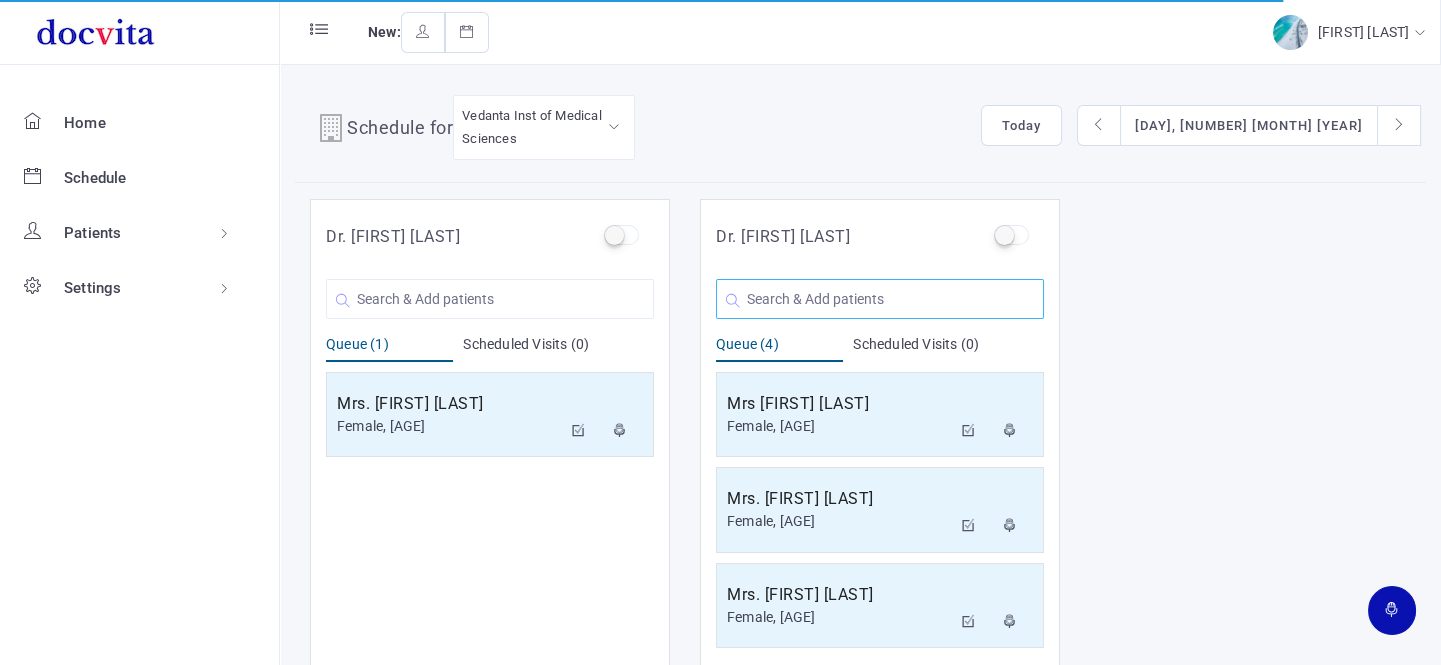 click at bounding box center [490, 299] 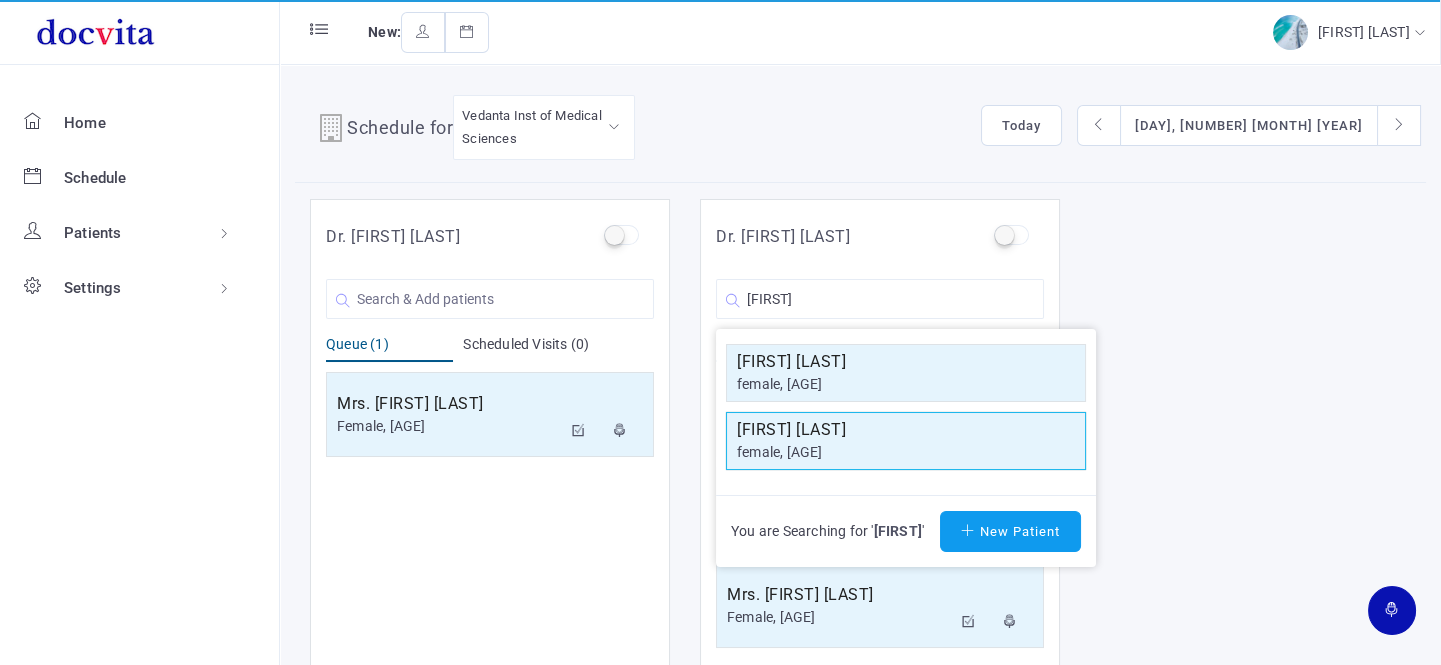 click on "female, [AGE]" at bounding box center (906, 384) 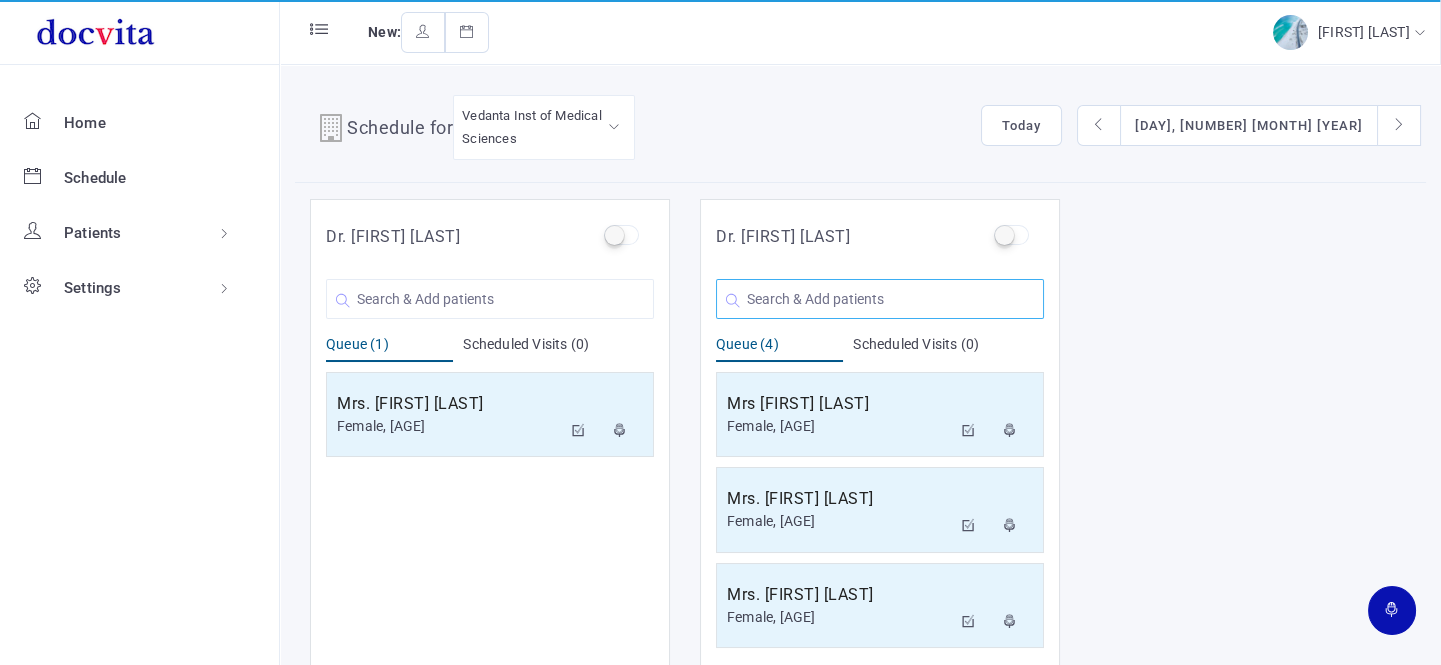 click at bounding box center (880, 299) 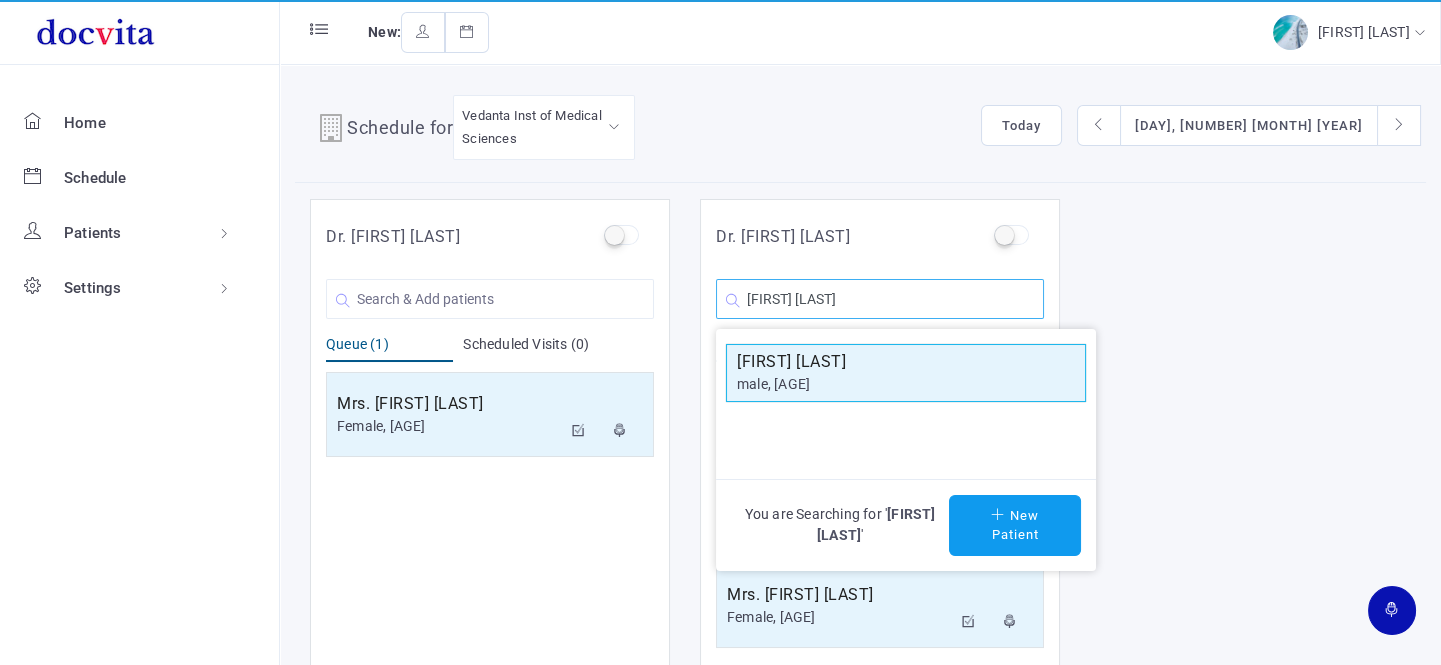 type on "[FIRST] [LAST]" 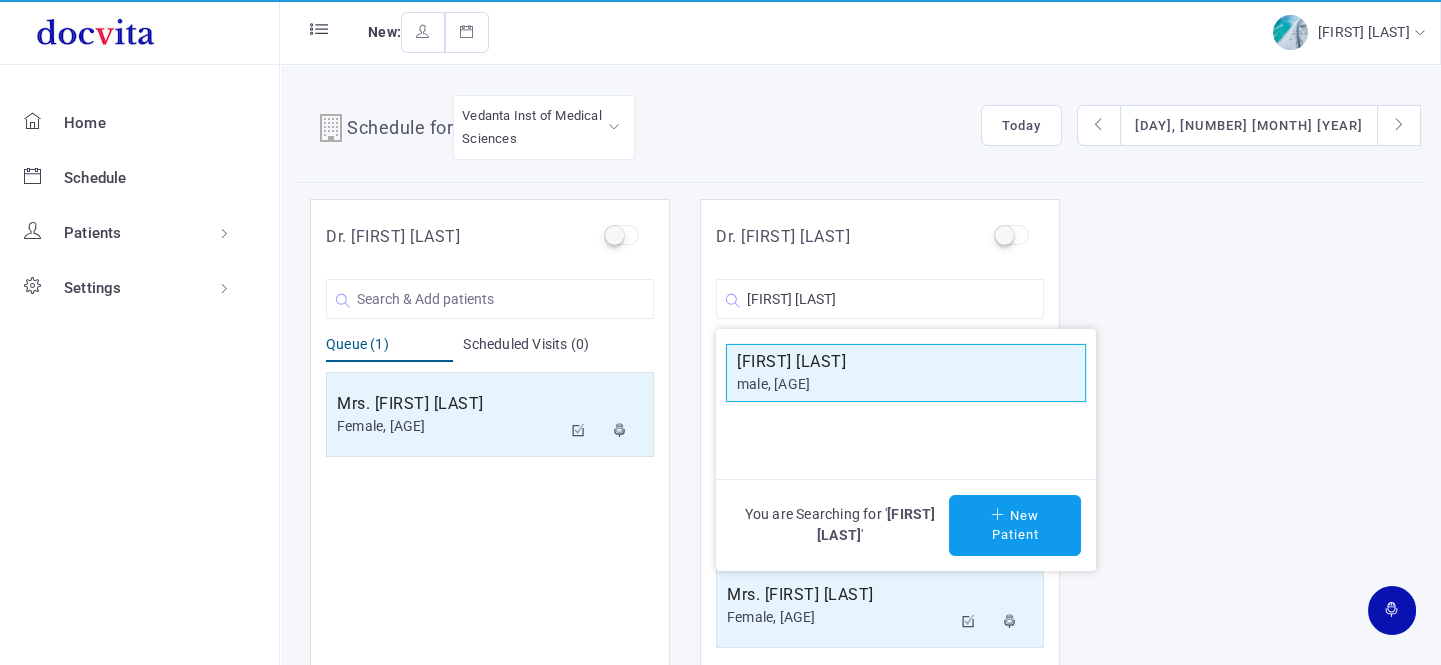click on "[FIRST] [LAST]" at bounding box center [906, 362] 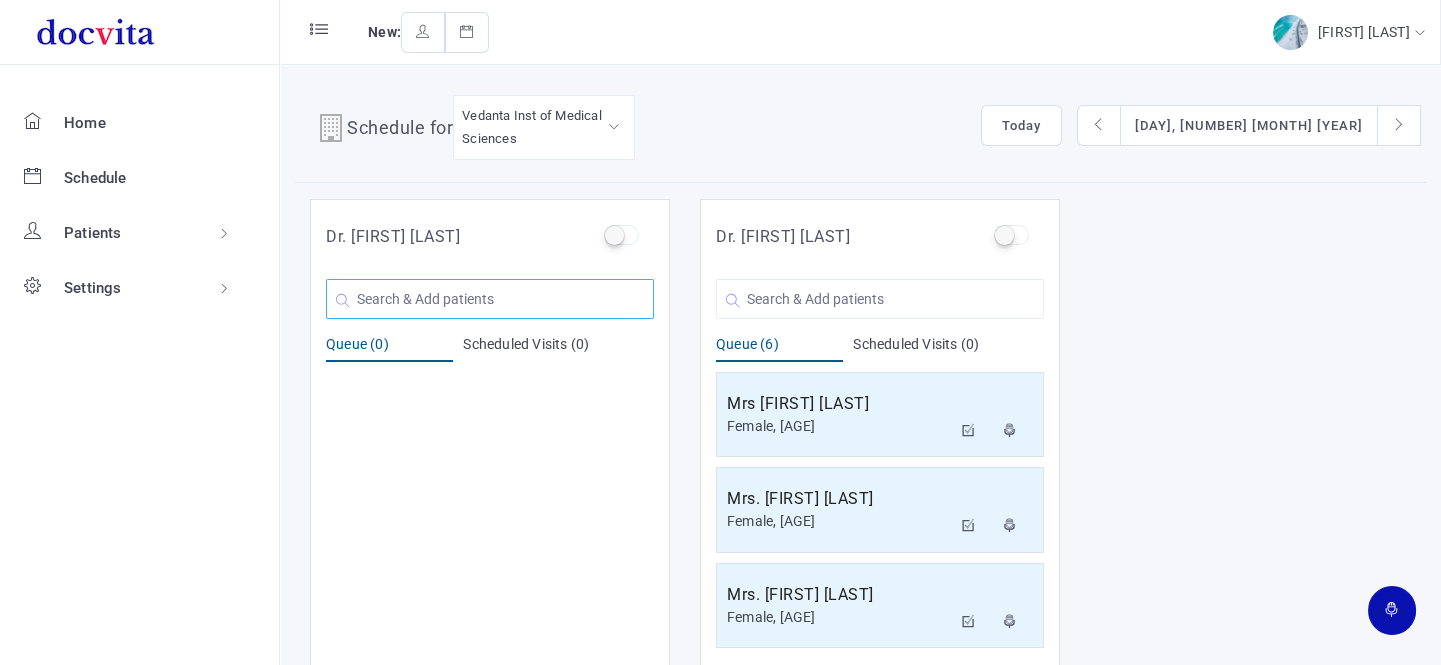 click at bounding box center [490, 299] 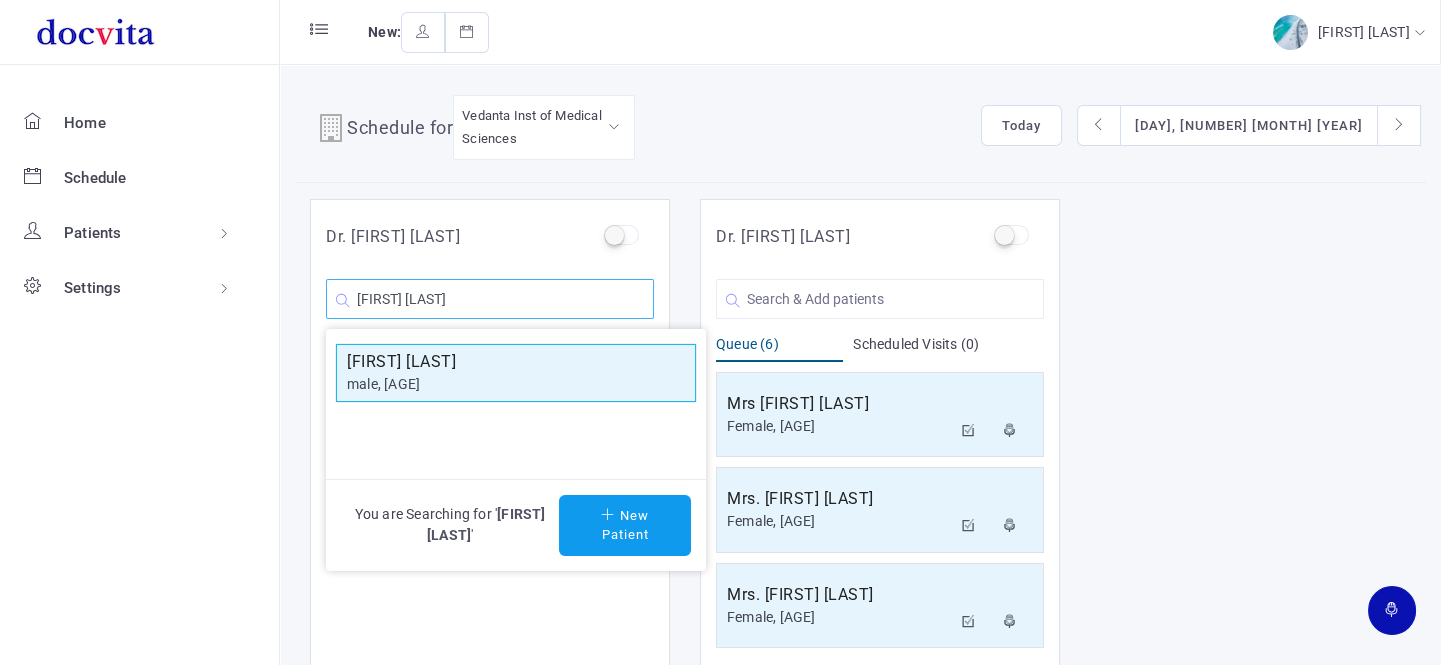type on "[FIRST] [LAST]" 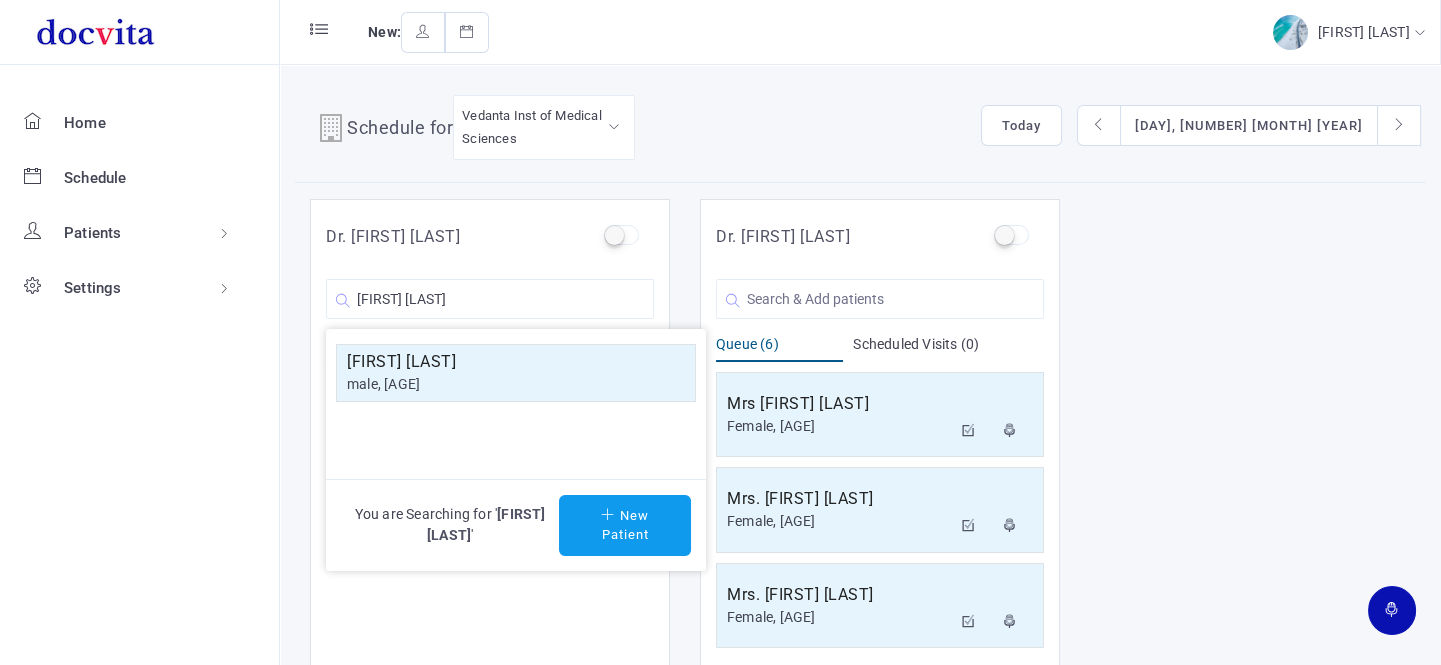 click on "male, [AGE]" at bounding box center [516, 384] 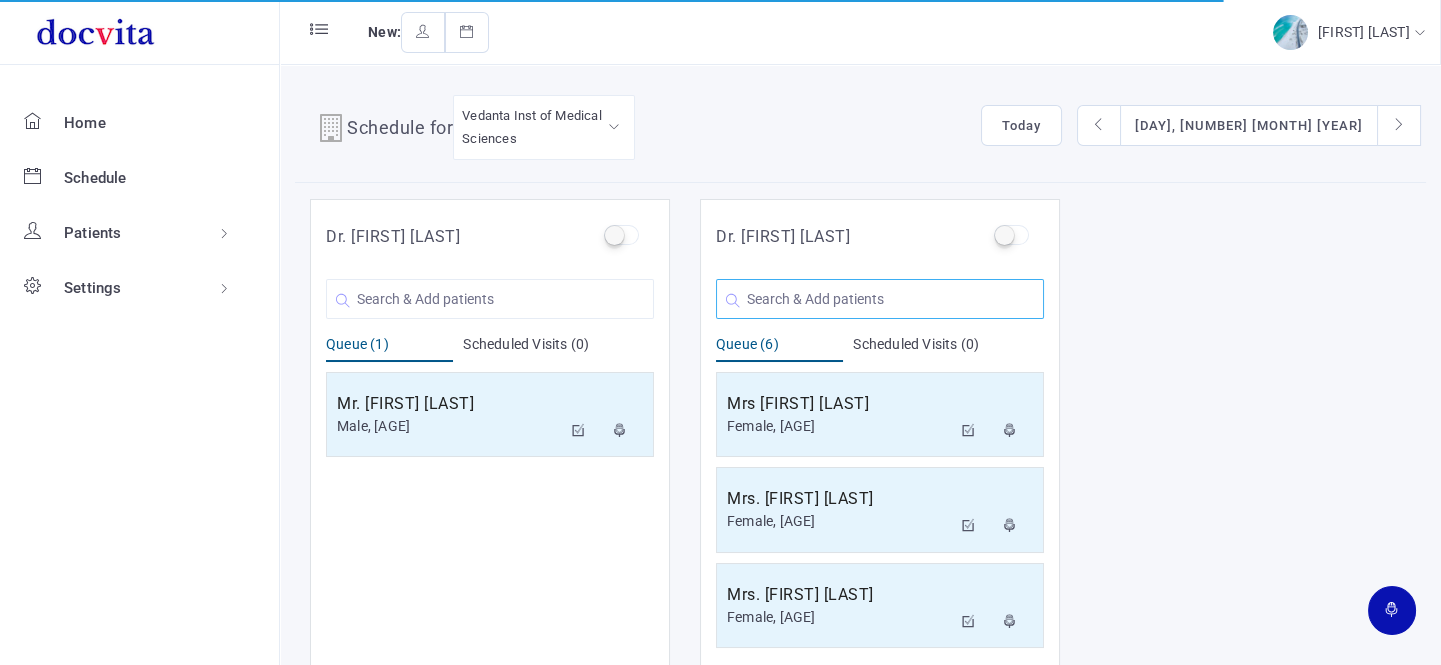 click at bounding box center (490, 299) 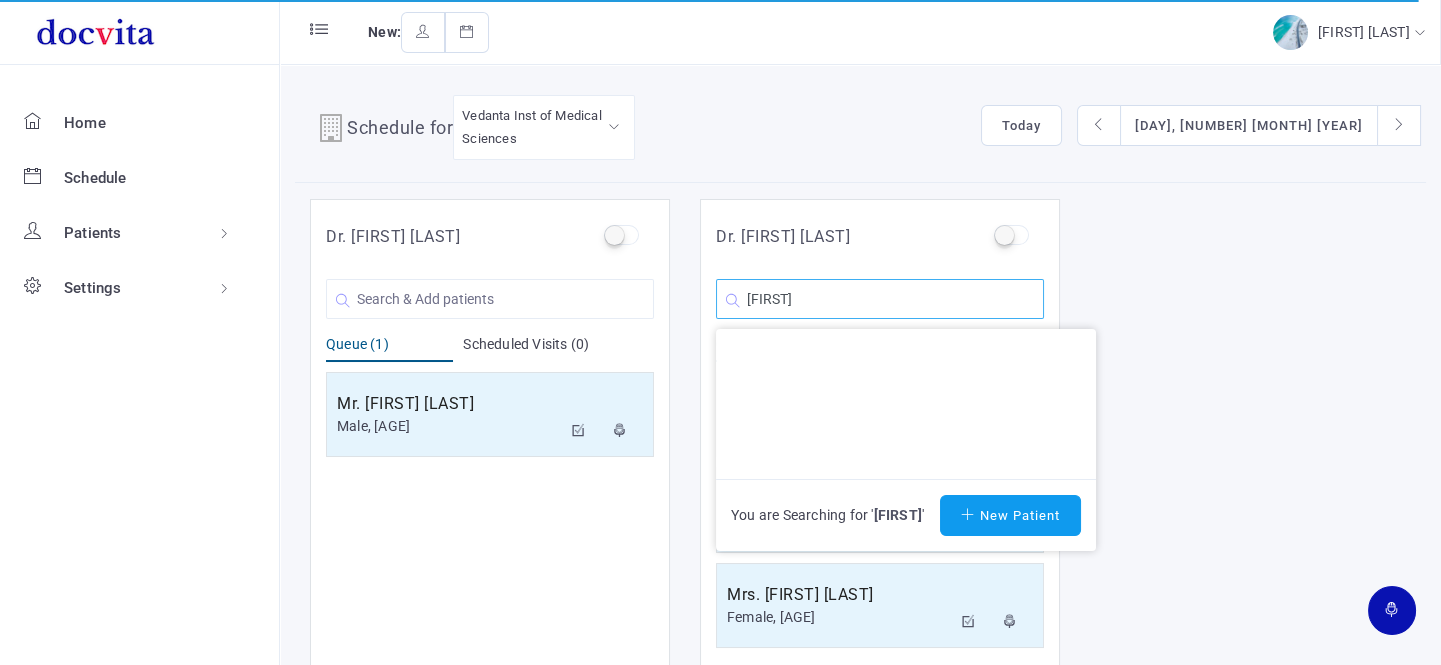 type on "[FIRST]" 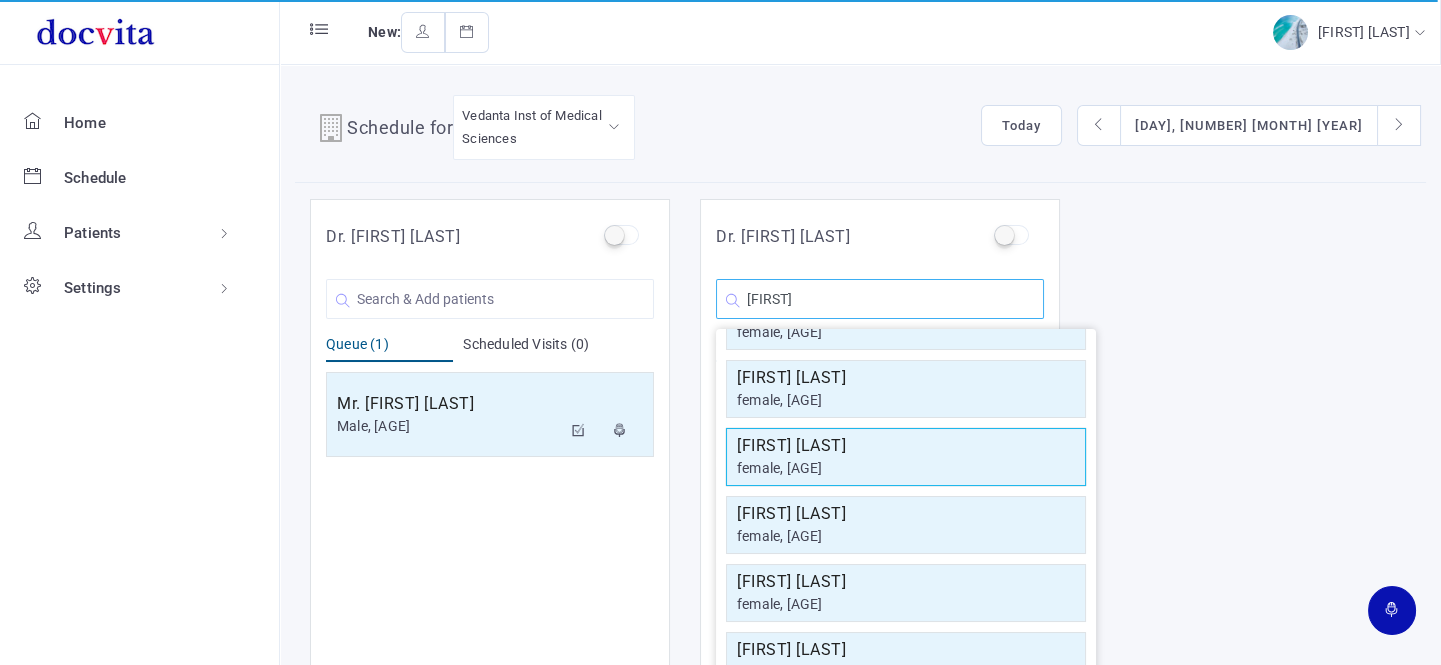 scroll, scrollTop: 358, scrollLeft: 0, axis: vertical 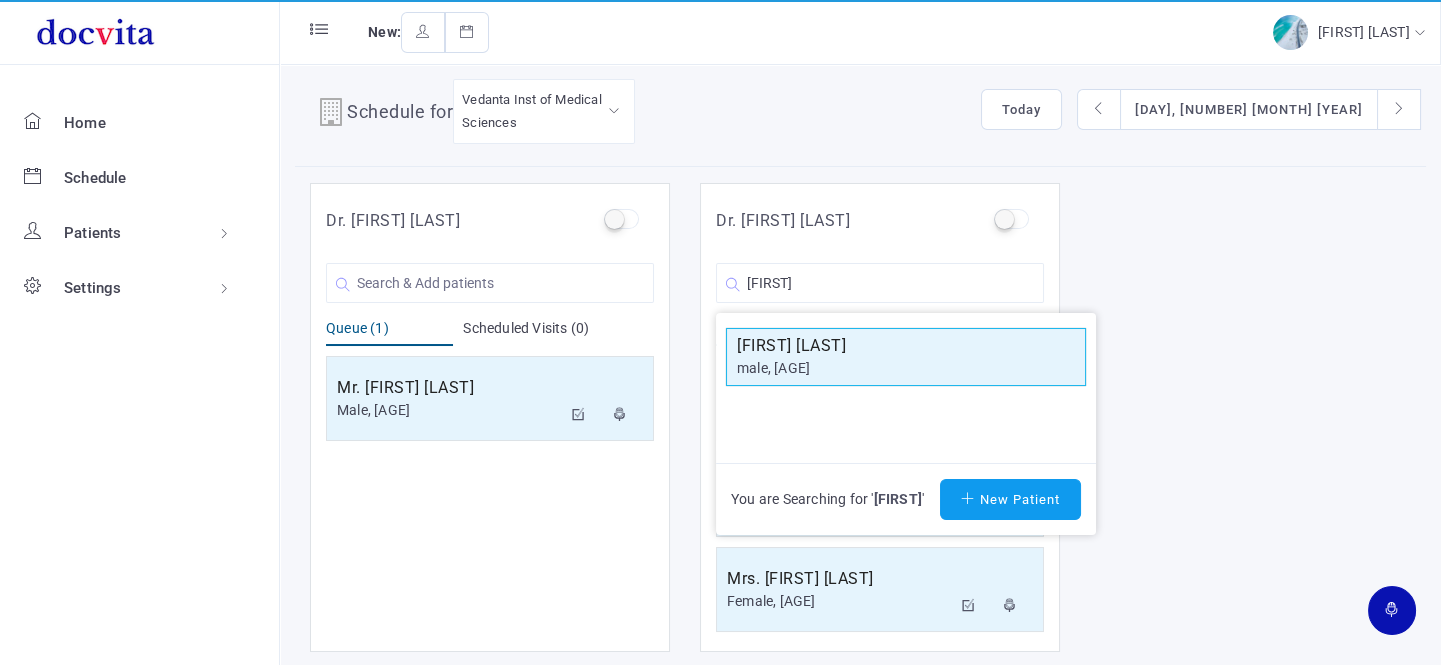 click on "male, [AGE]" at bounding box center (906, 368) 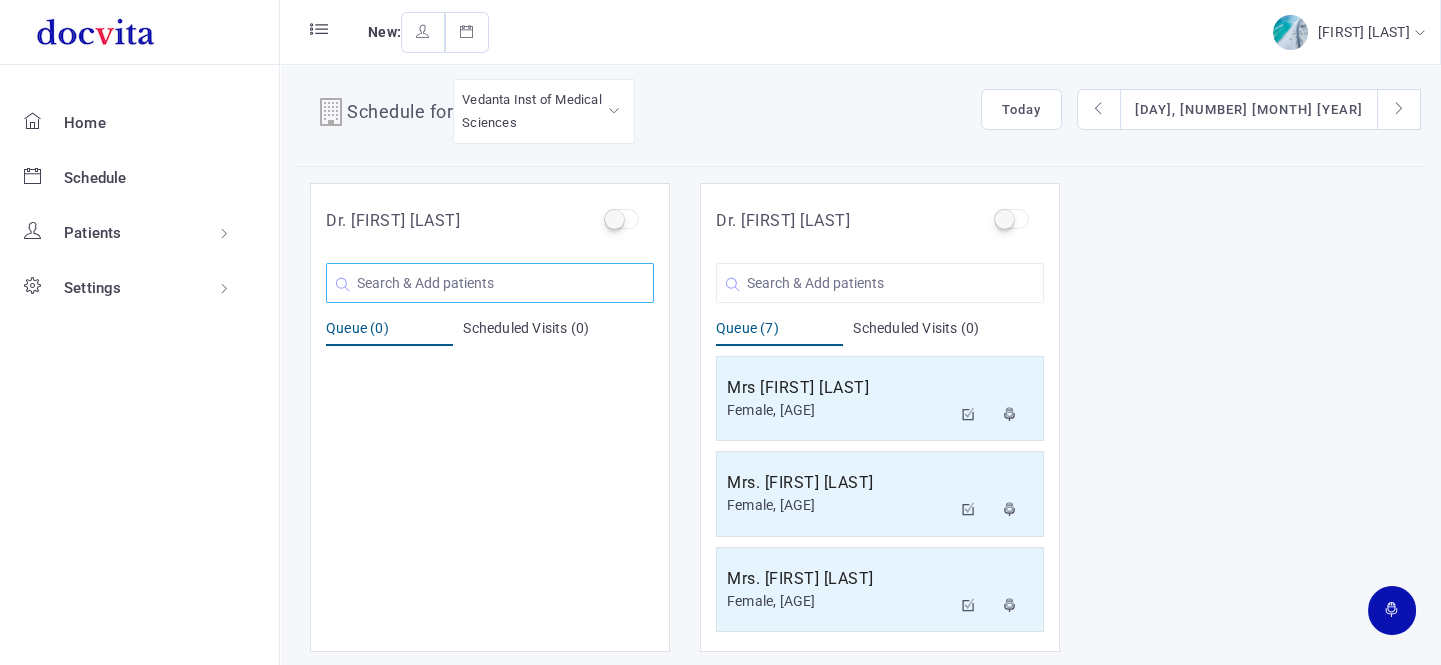 click at bounding box center [490, 283] 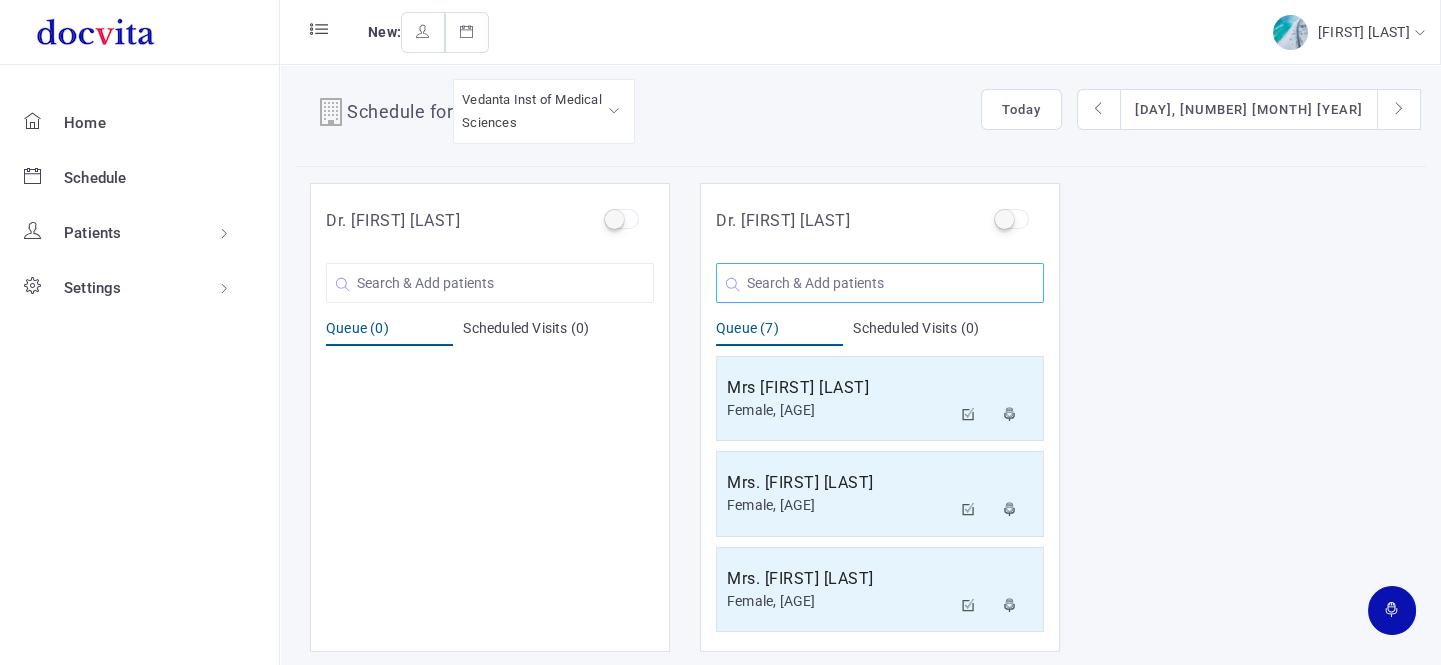 click at bounding box center (490, 283) 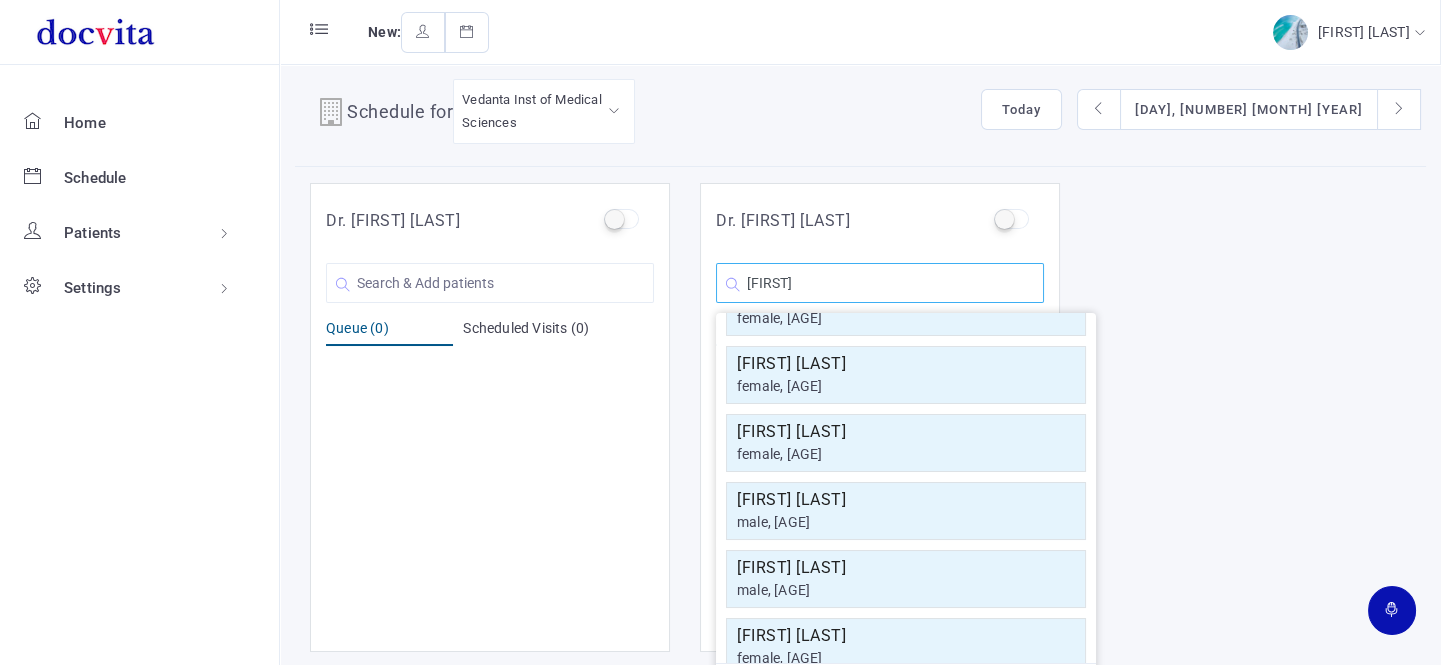 scroll, scrollTop: 0, scrollLeft: 0, axis: both 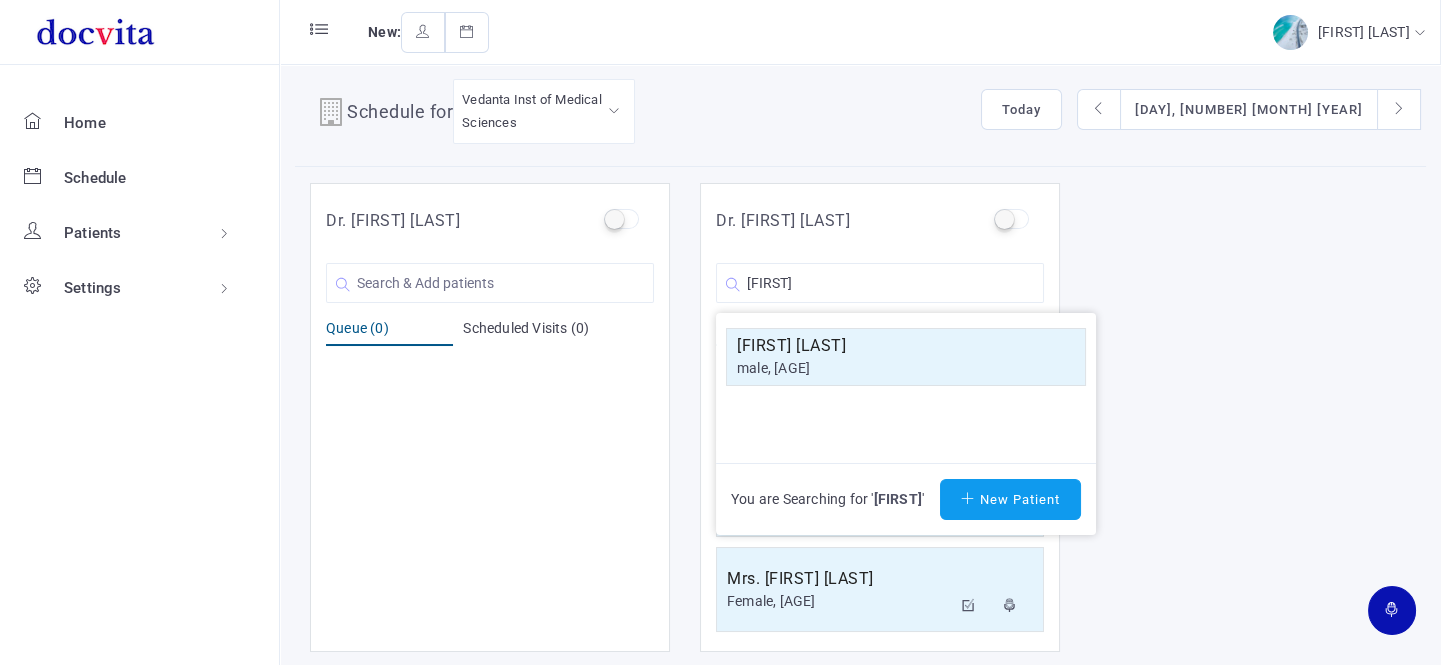 click on "[FIRST] [LAST]" at bounding box center (906, 346) 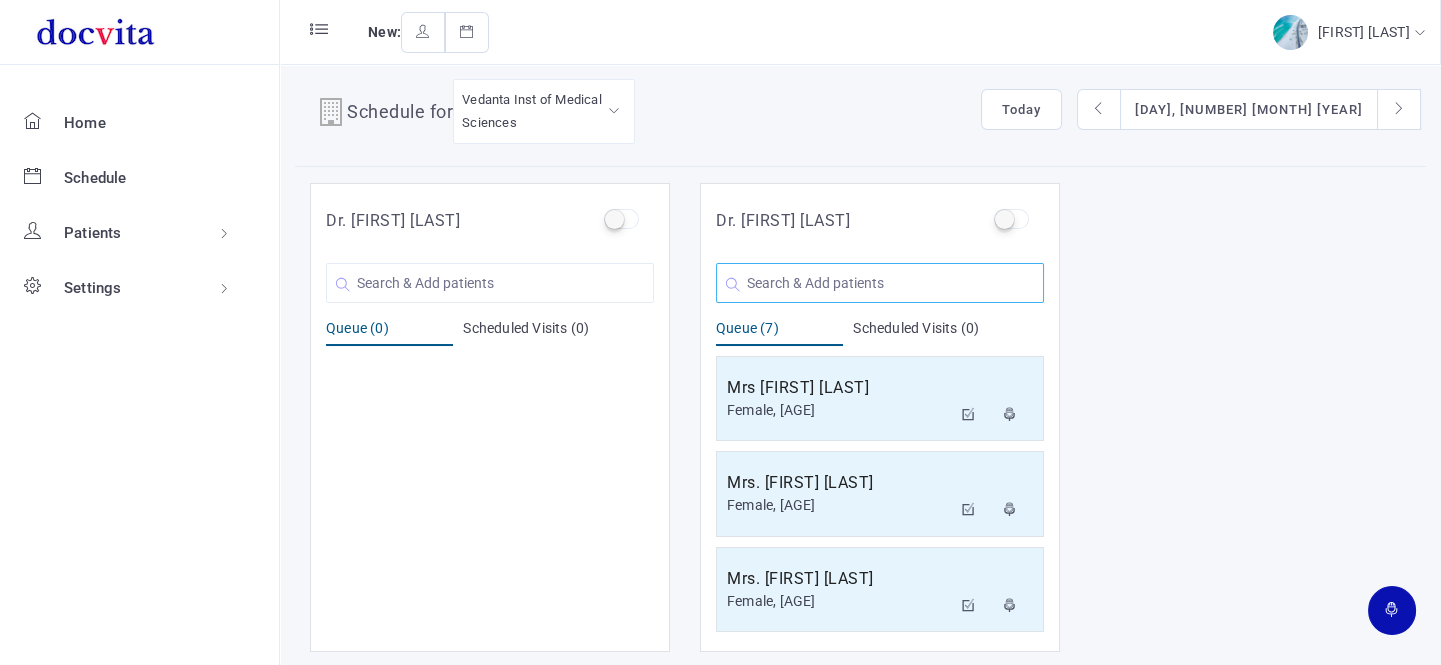 click at bounding box center (490, 283) 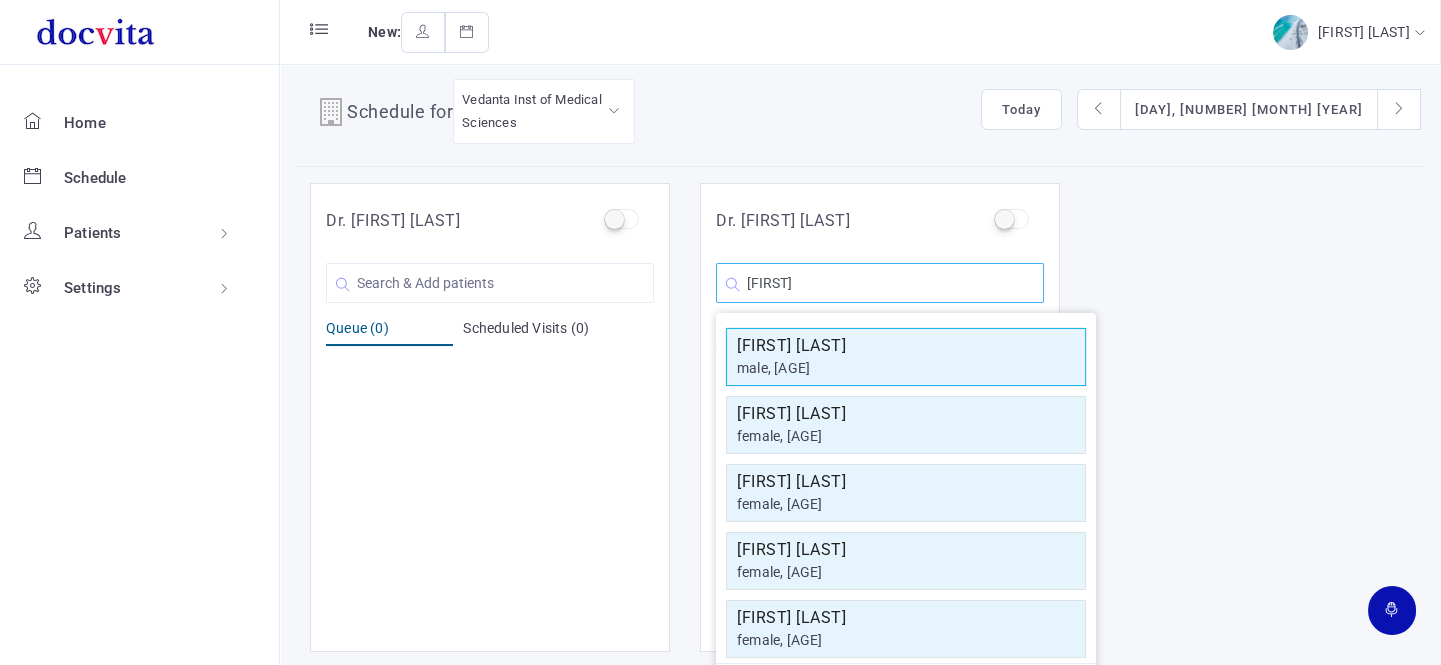type on "[FIRST]" 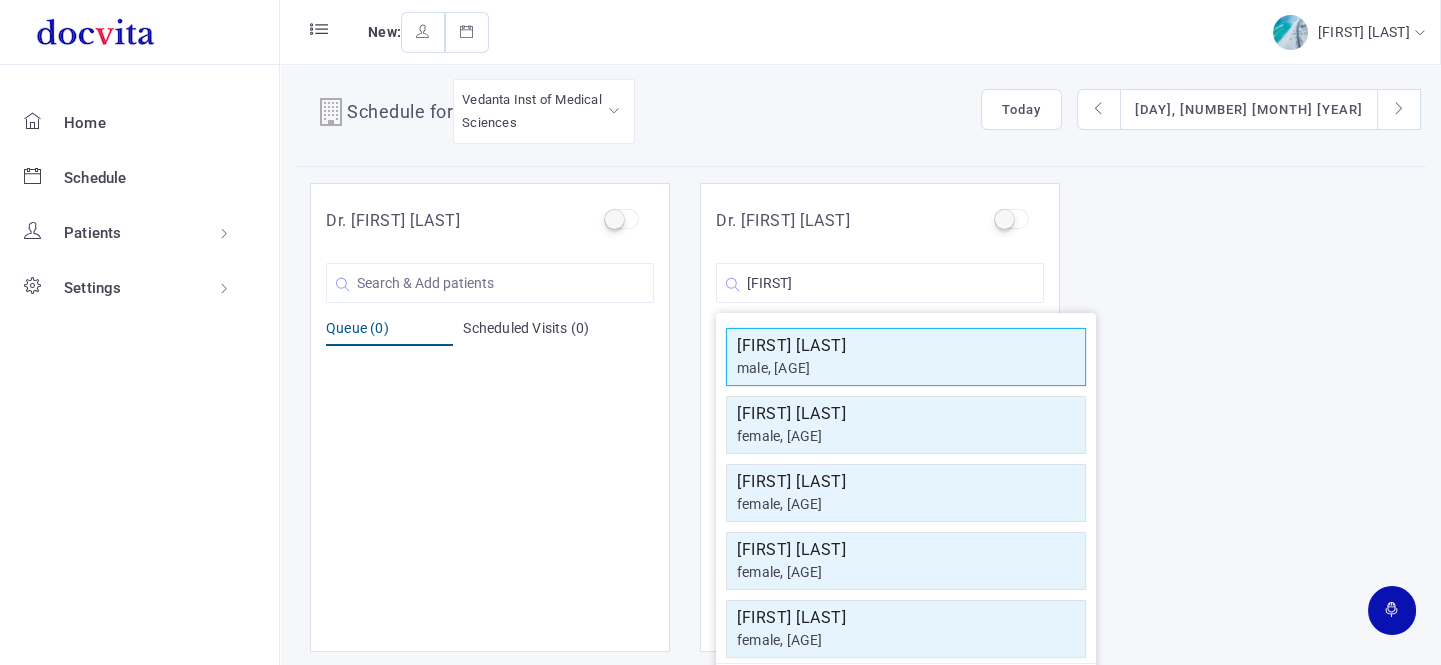 click on "[FIRST] [LAST]" at bounding box center (906, 346) 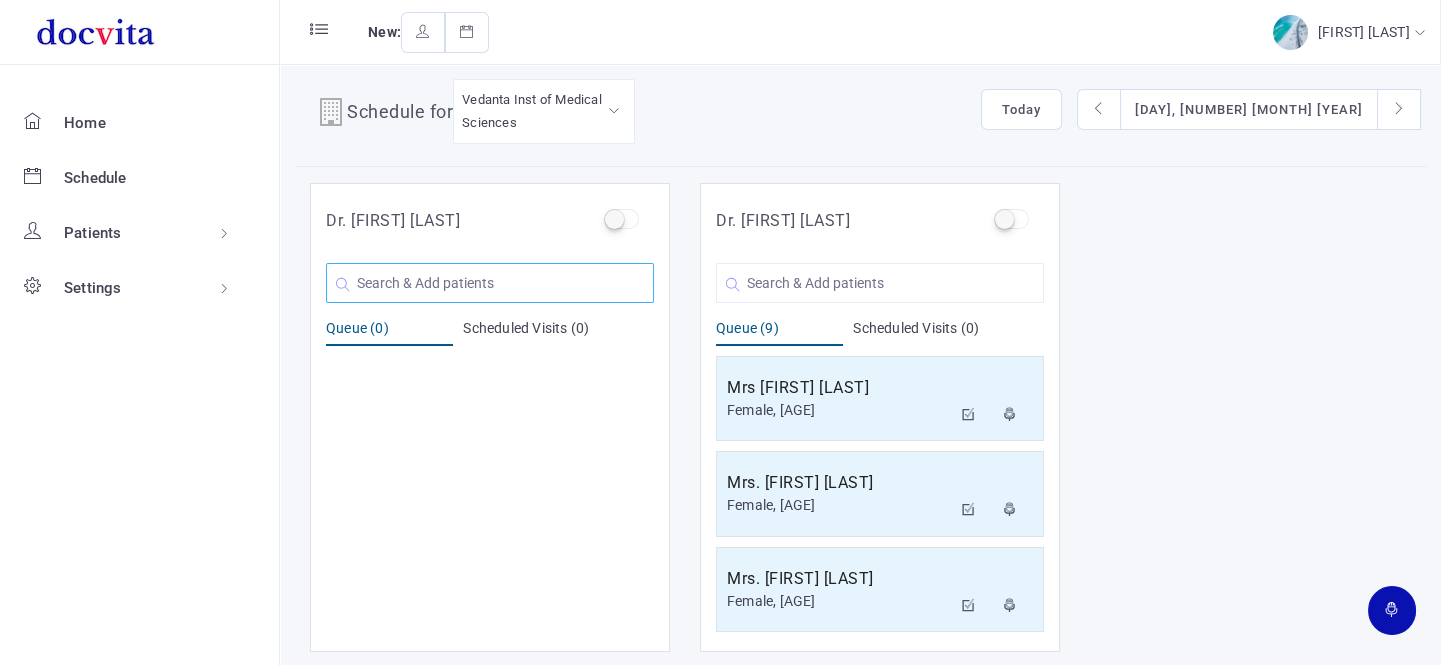 click at bounding box center [490, 283] 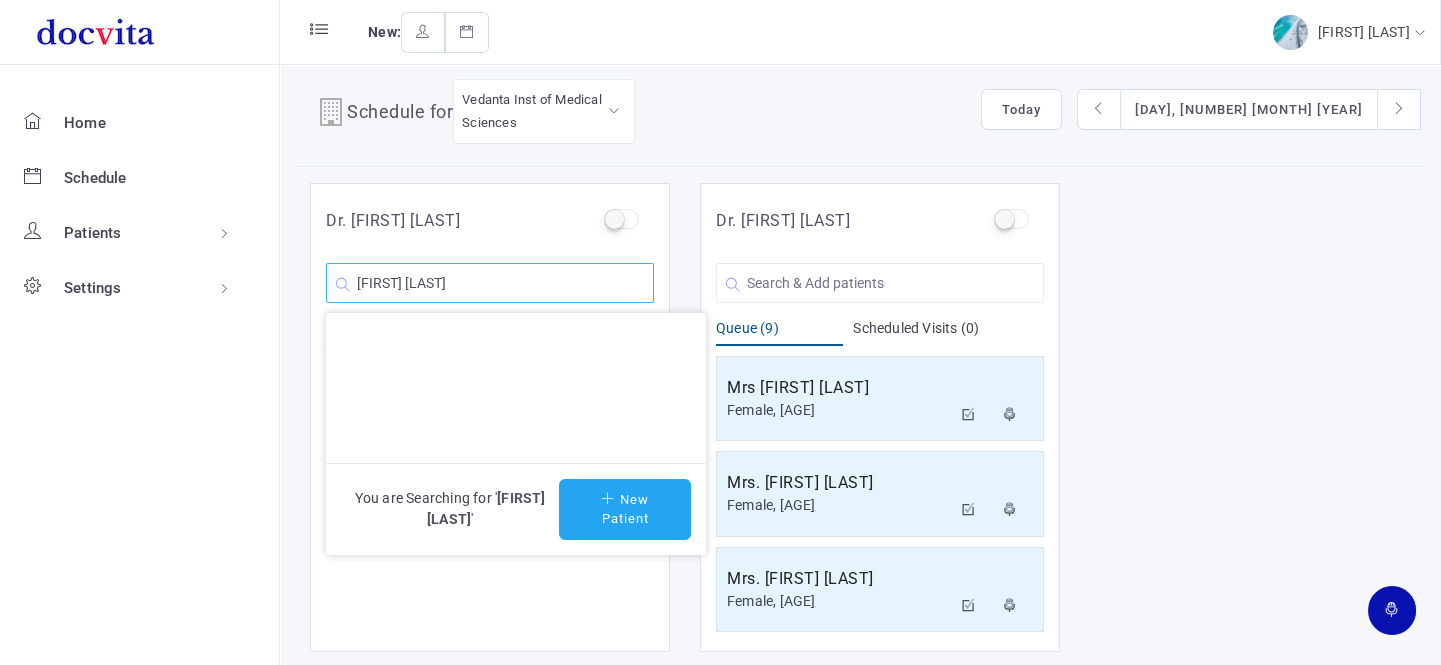 type on "[FIRST] [LAST]" 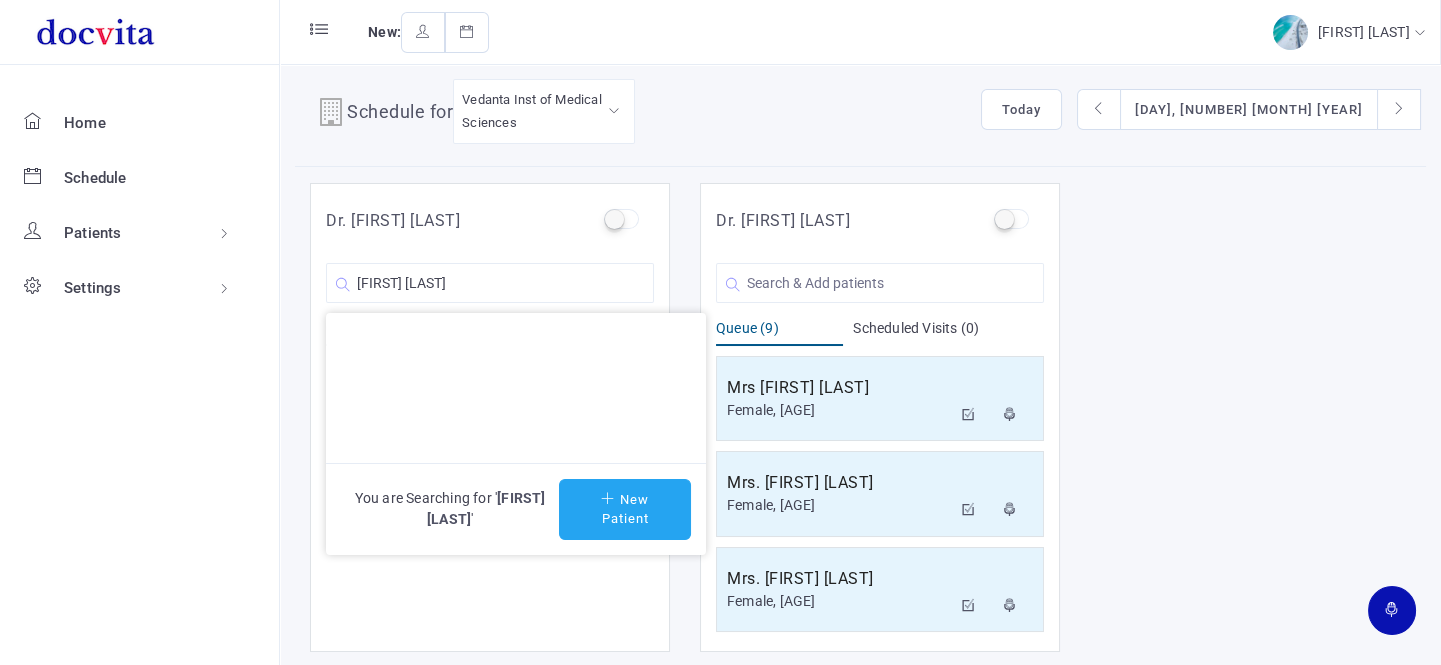 click on "New Patient" at bounding box center (625, 509) 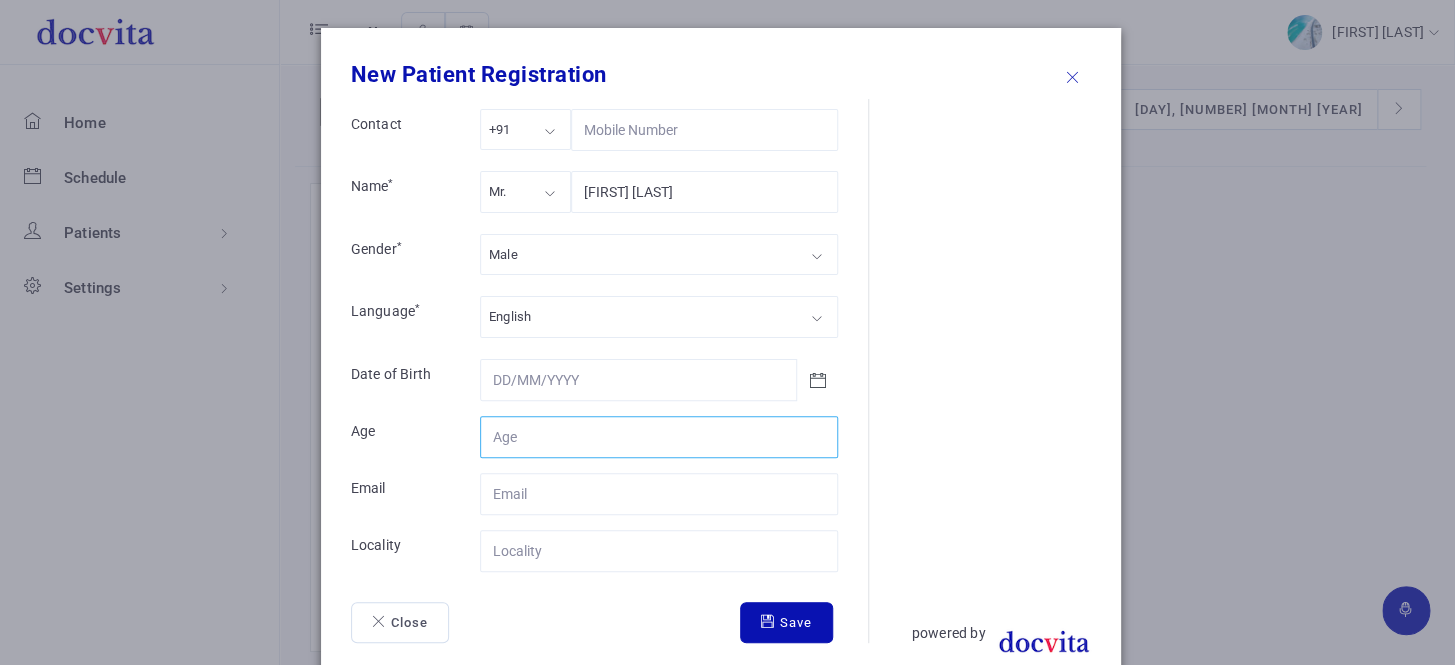 click on "Contact" at bounding box center (659, 437) 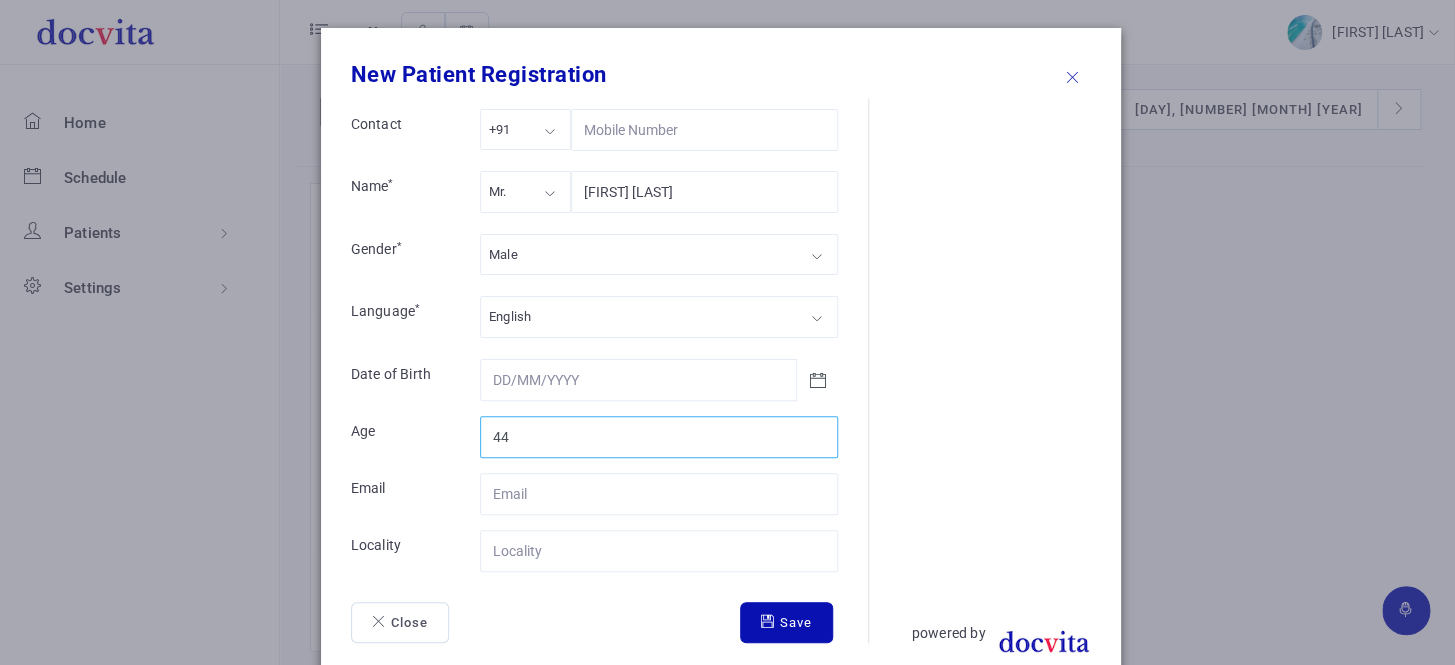 type on "44" 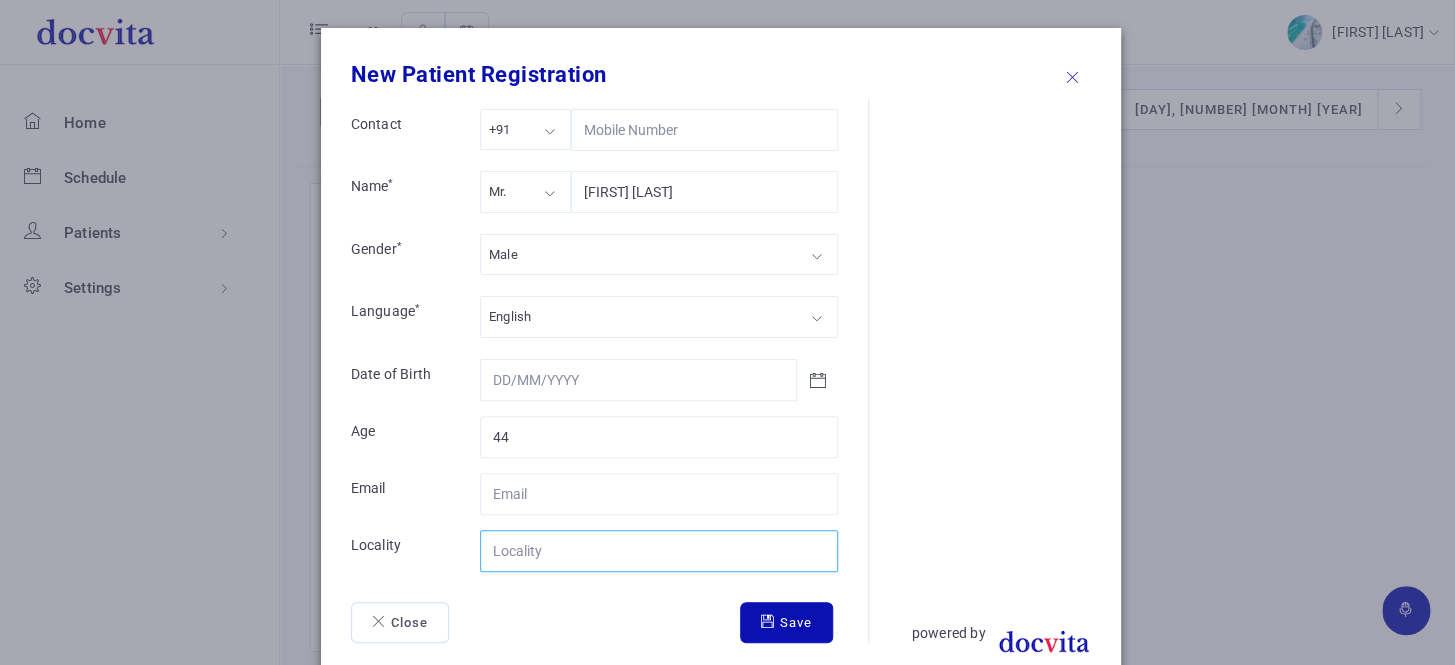 click on "Contact" at bounding box center [659, 551] 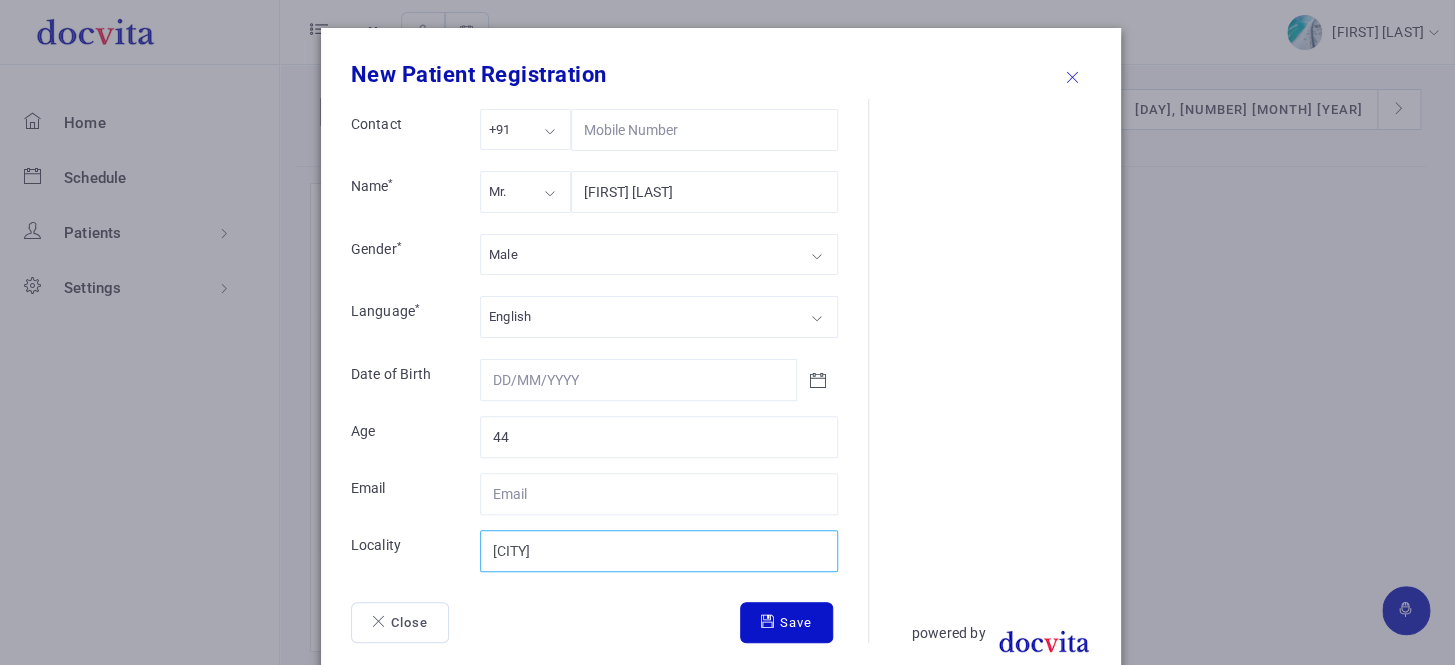 type on "[CITY]" 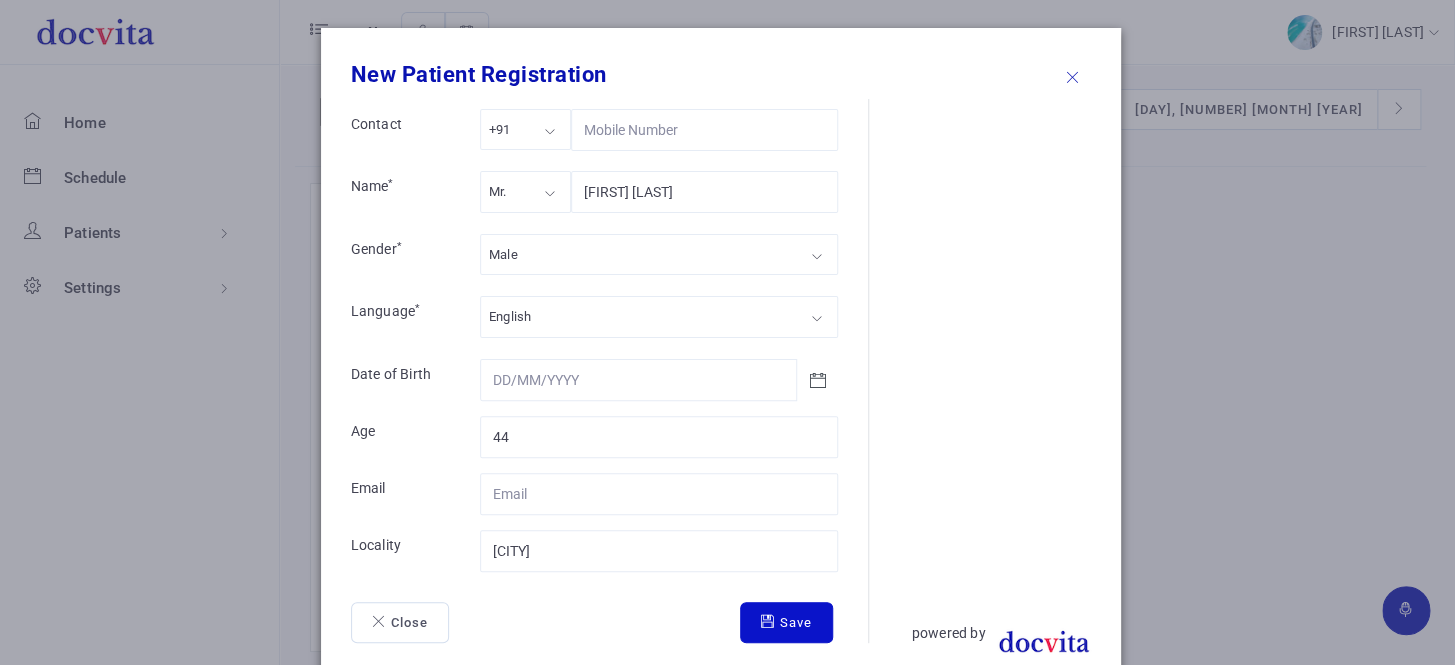 click on "Save" at bounding box center (786, 623) 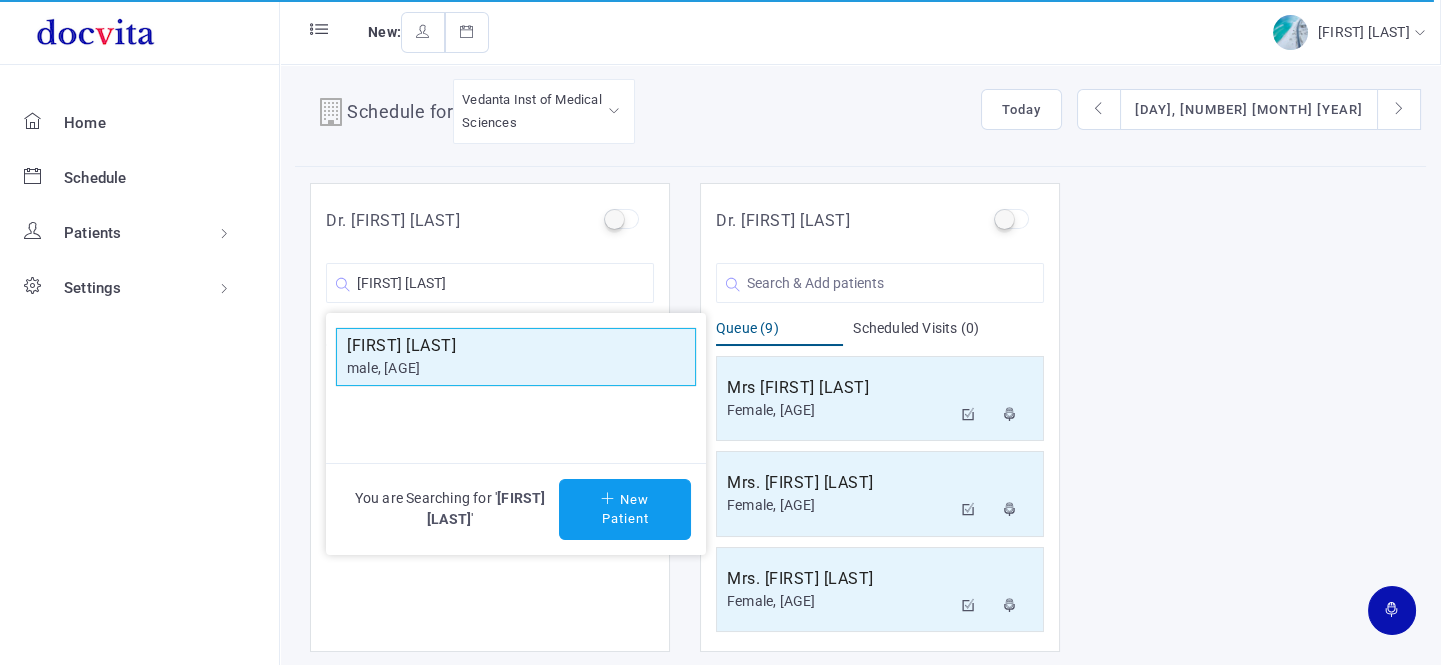 click on "male, [AGE]" at bounding box center (516, 368) 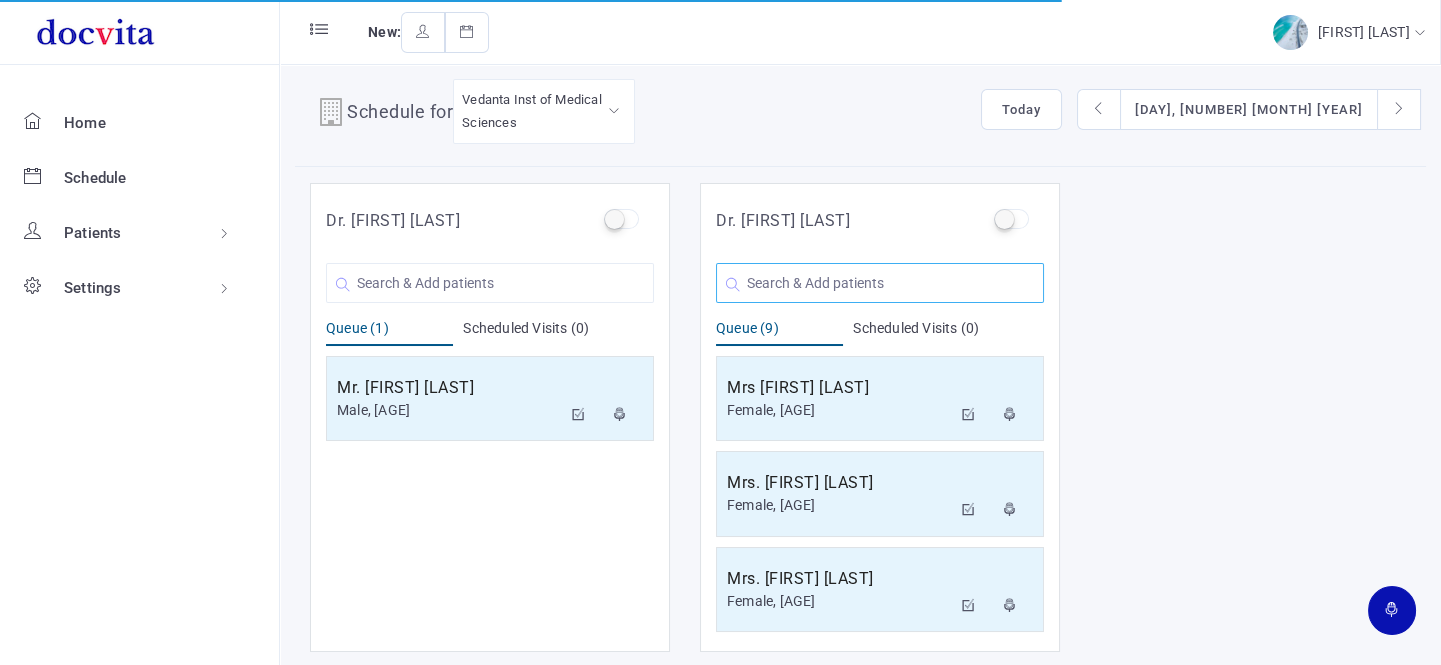 click at bounding box center (490, 283) 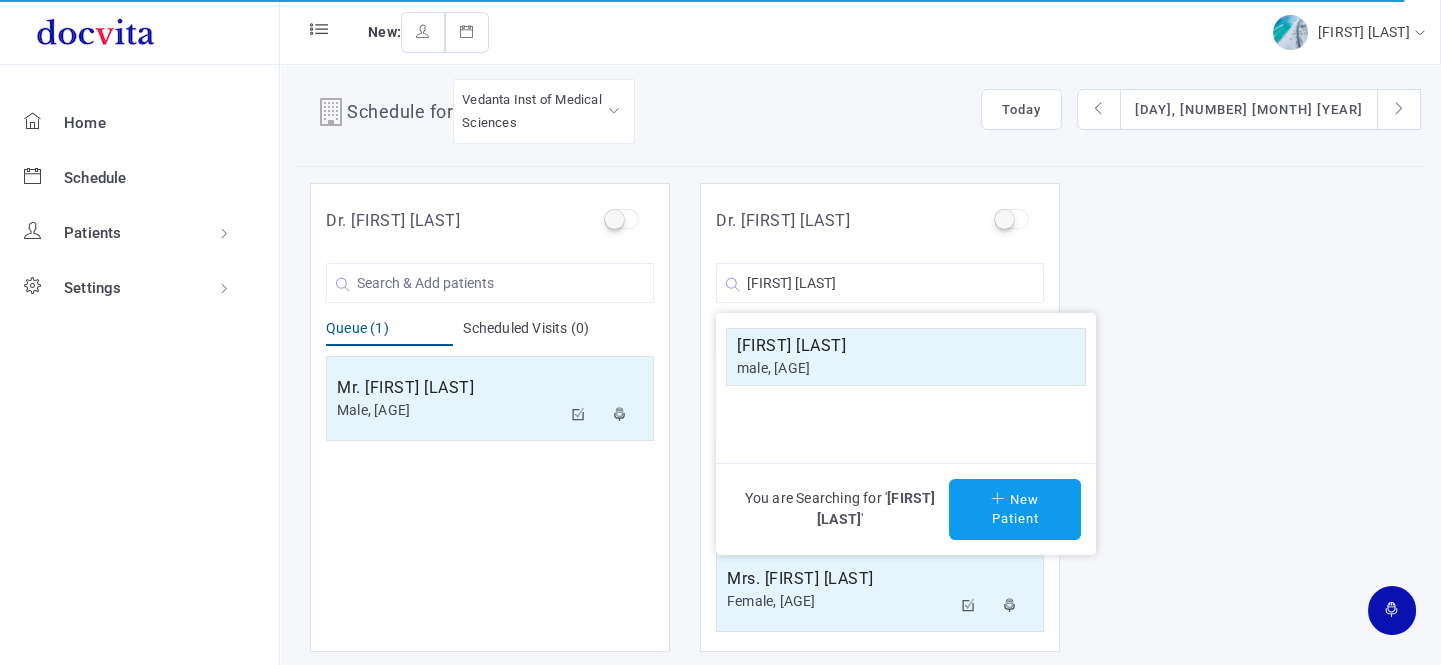 drag, startPoint x: 821, startPoint y: 360, endPoint x: 811, endPoint y: 358, distance: 10.198039 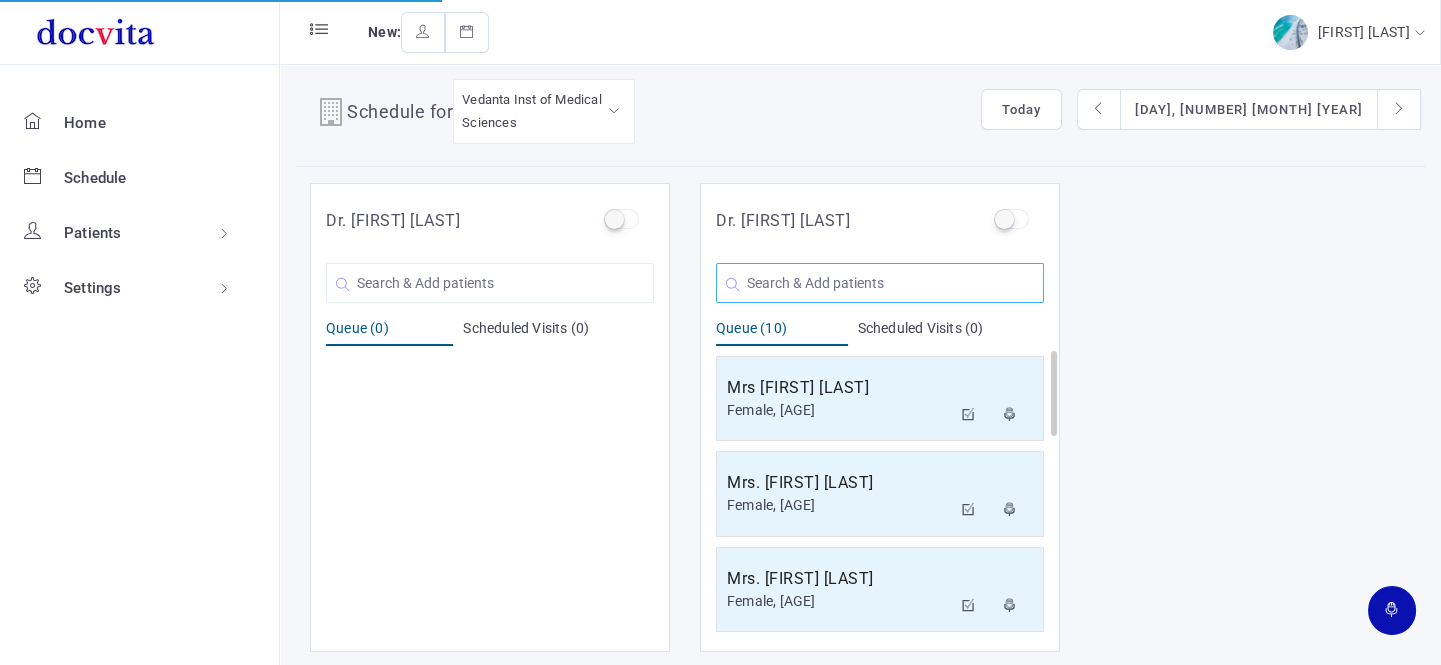 click at bounding box center [490, 283] 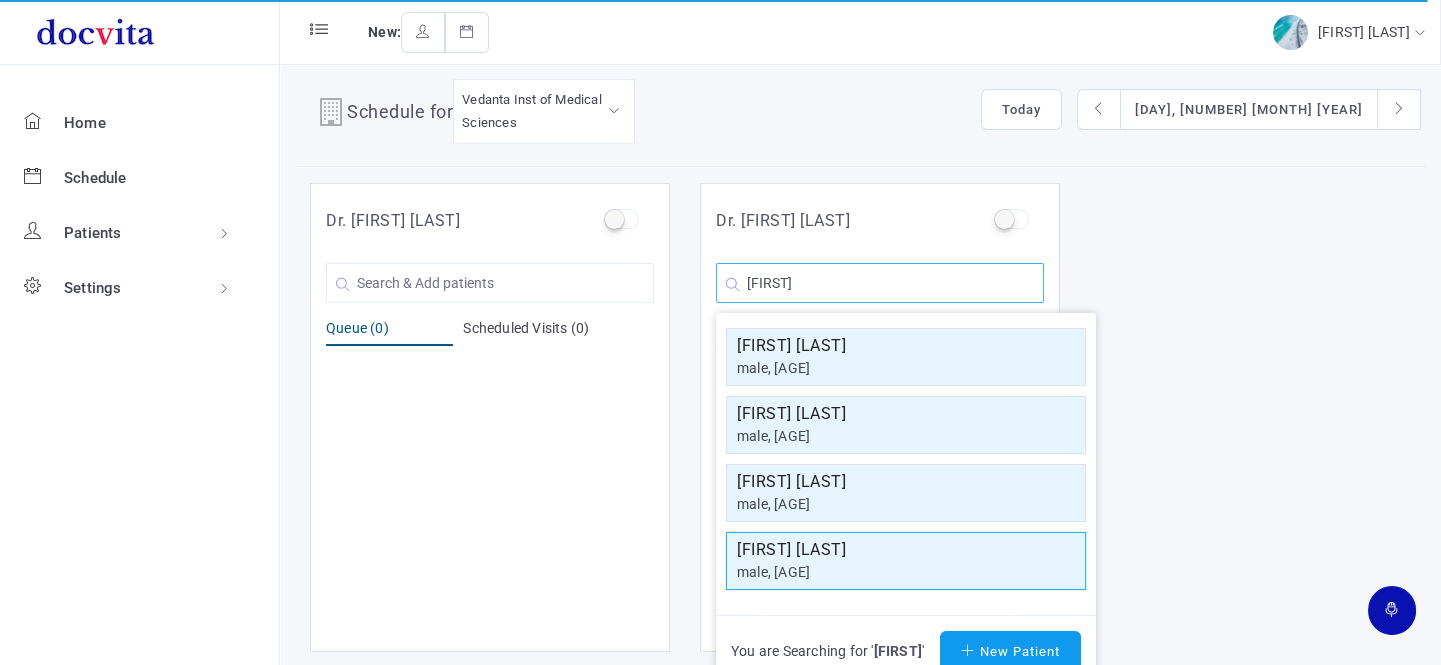 type on "[FIRST]" 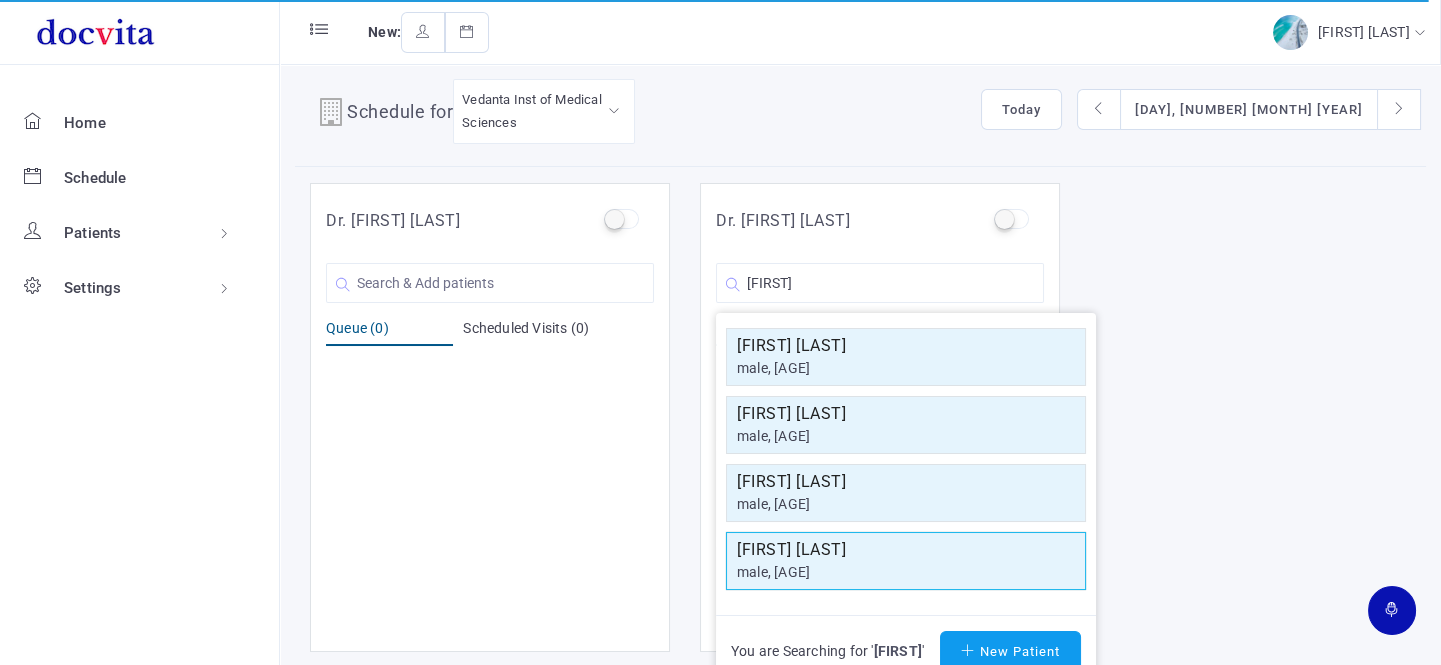 click on "[FIRST] [LAST]" at bounding box center (906, 346) 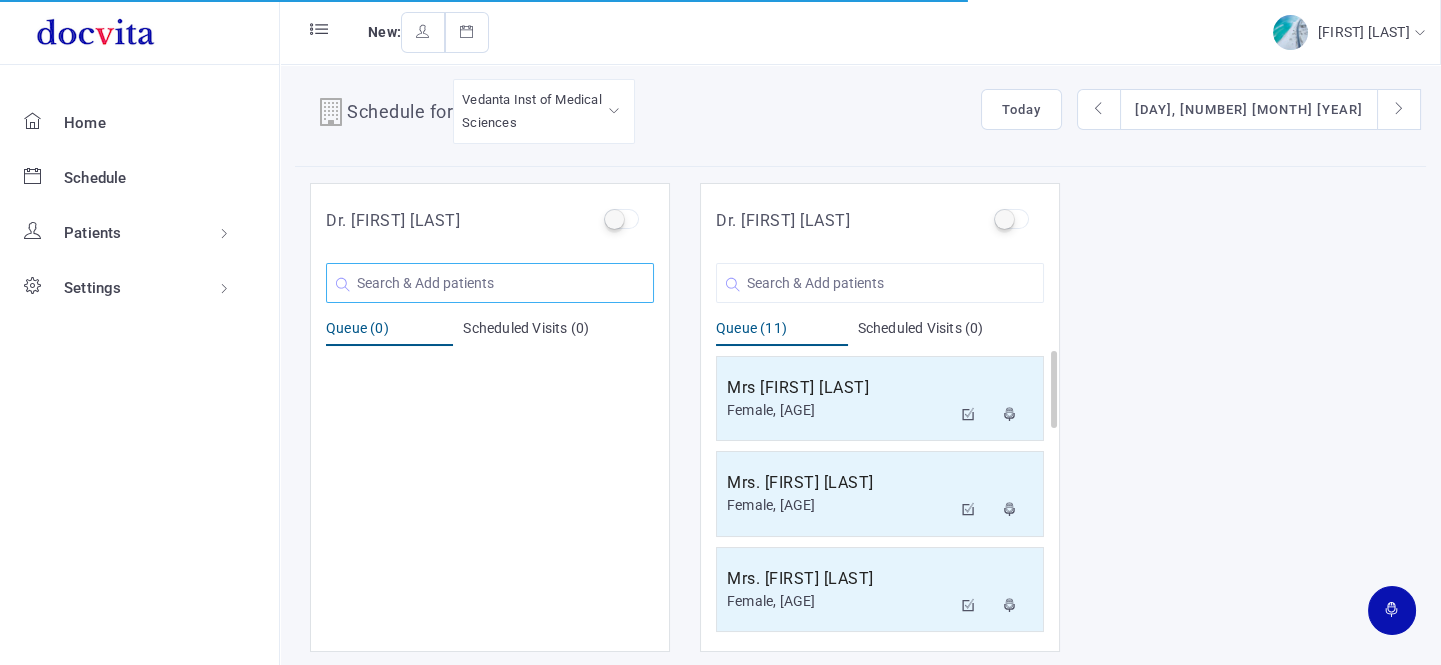 click at bounding box center (490, 283) 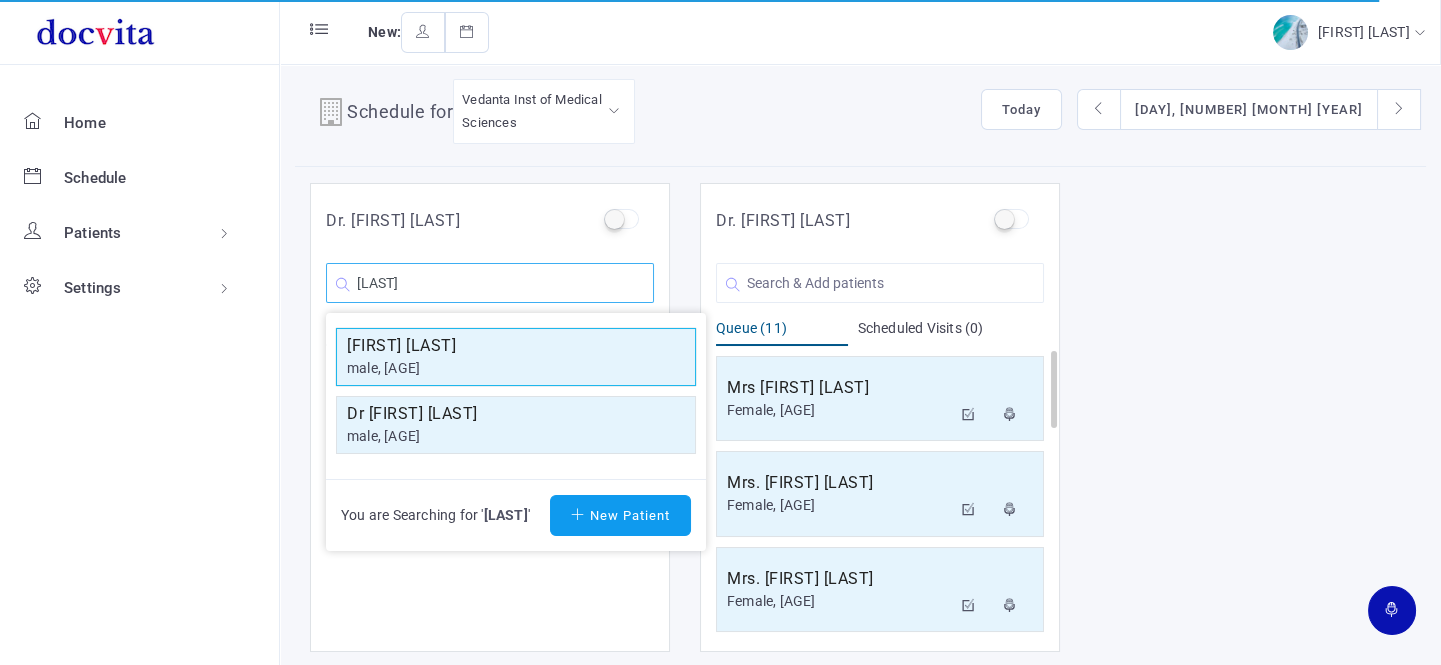 type on "[LAST]" 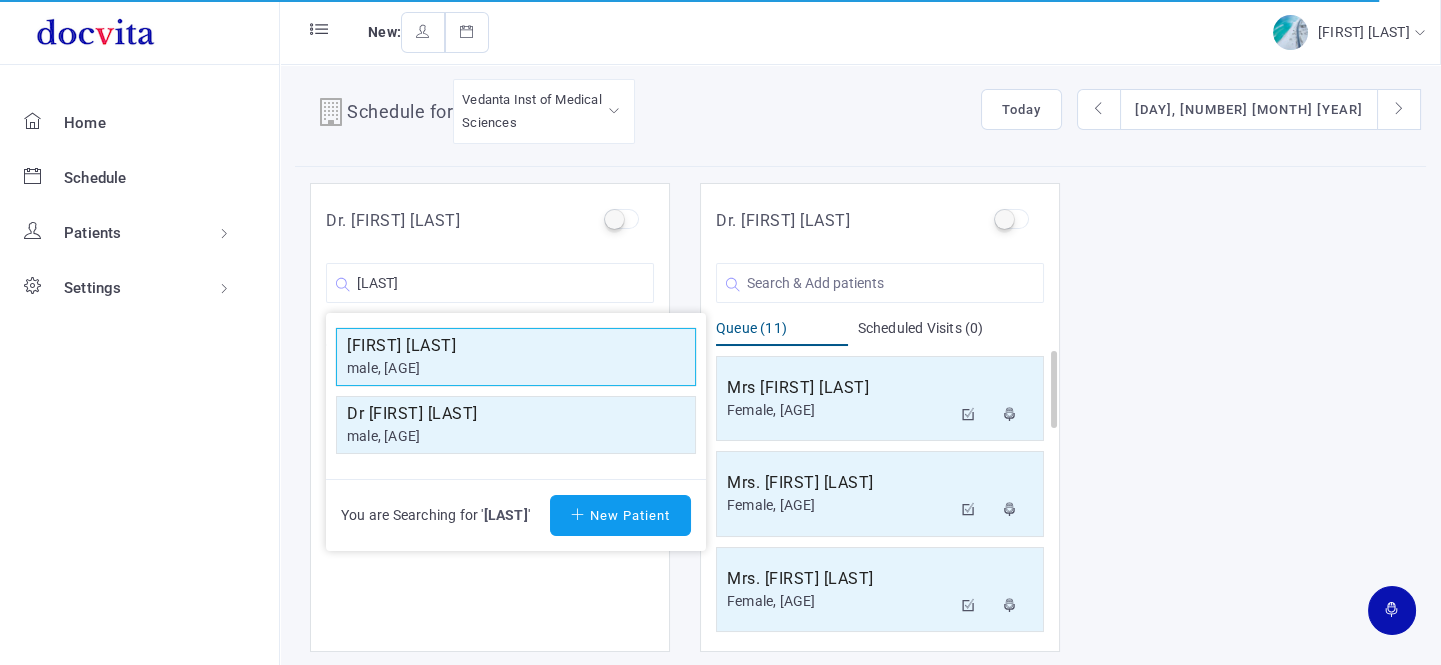click on "[FIRST] [LAST]" at bounding box center (516, 346) 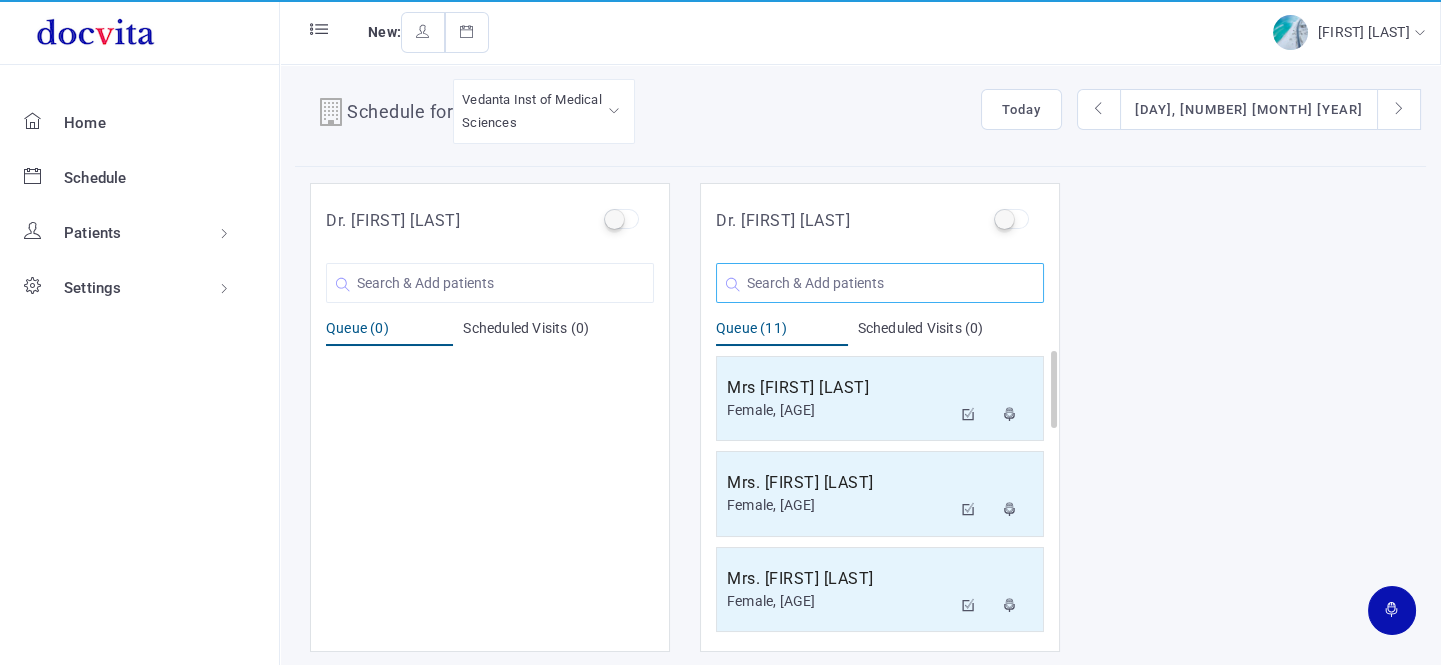 click at bounding box center (490, 283) 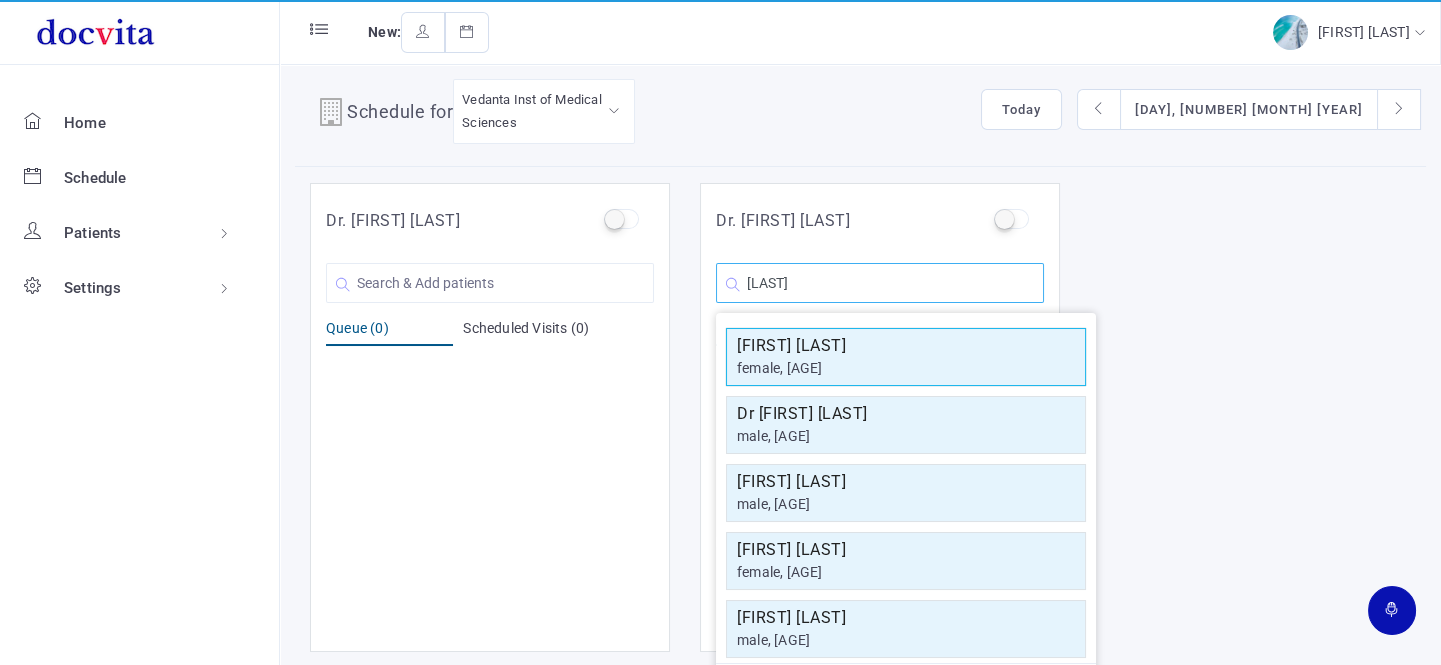 type on "[LAST]" 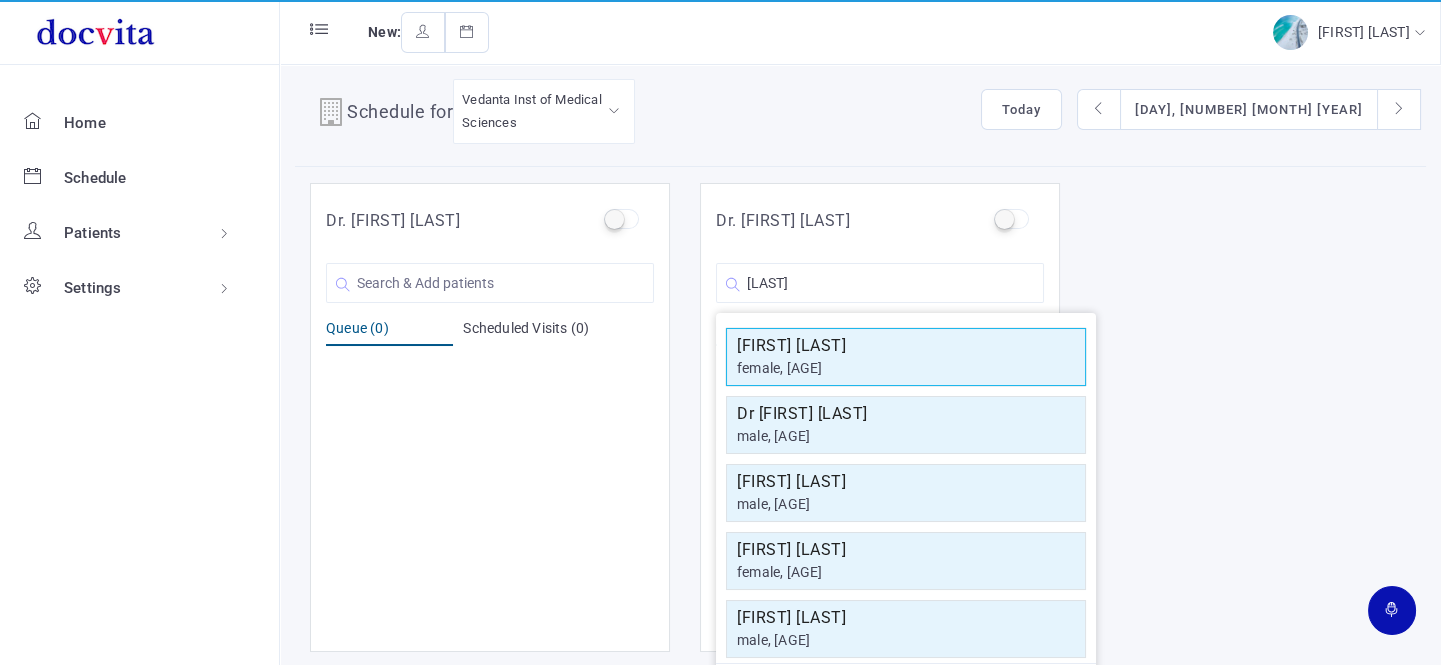 click on "[FIRST] [LAST]" at bounding box center [906, 346] 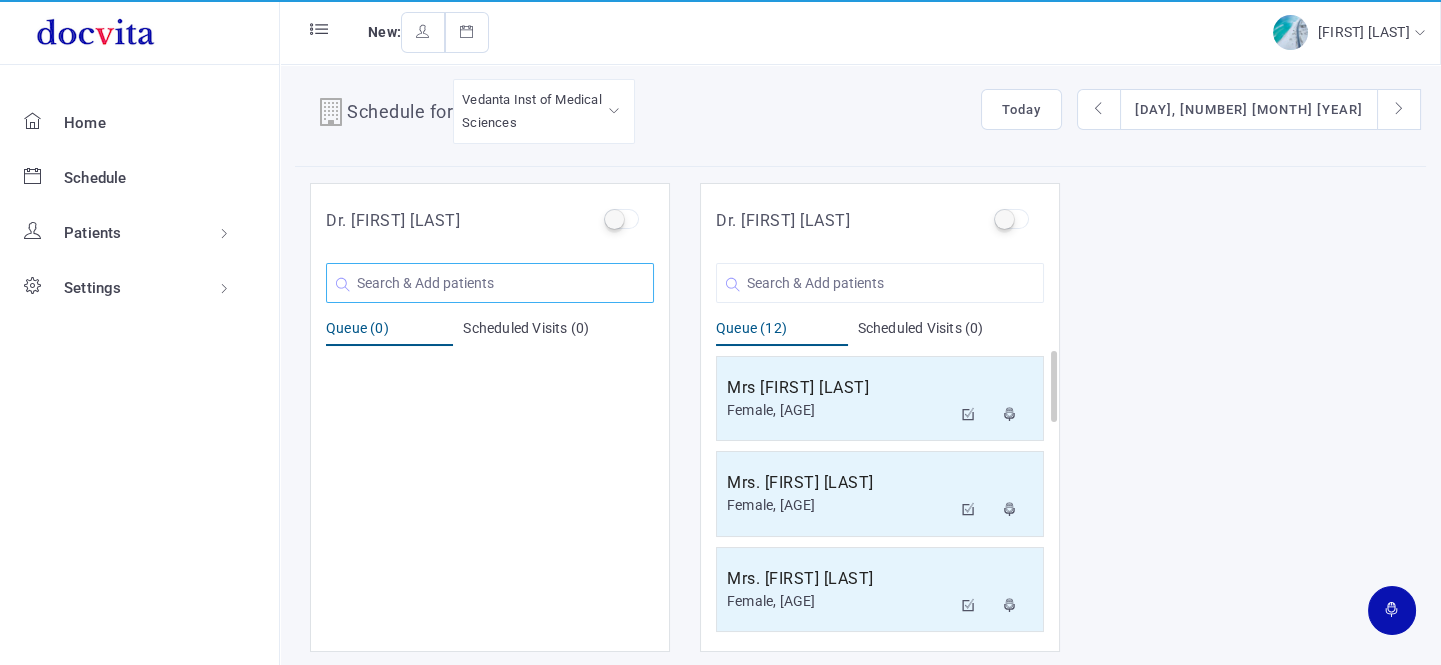 click at bounding box center (490, 283) 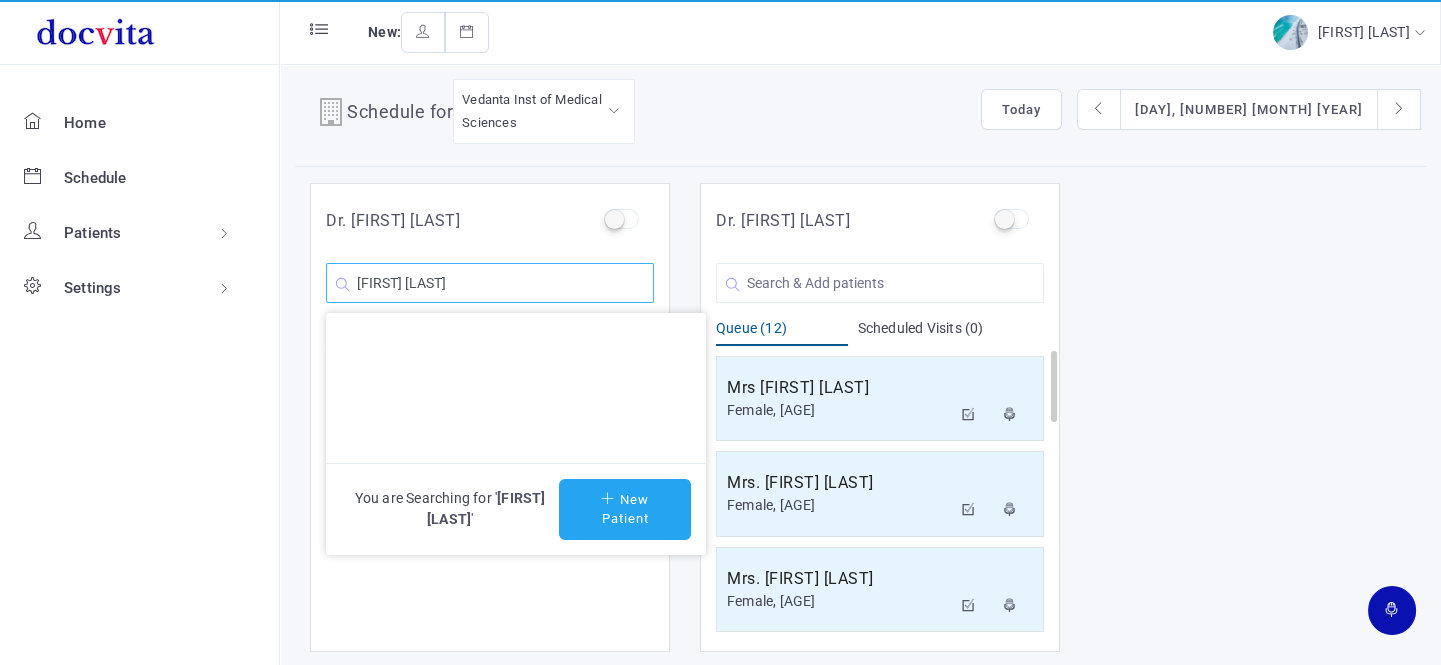type on "[FIRST] [LAST]" 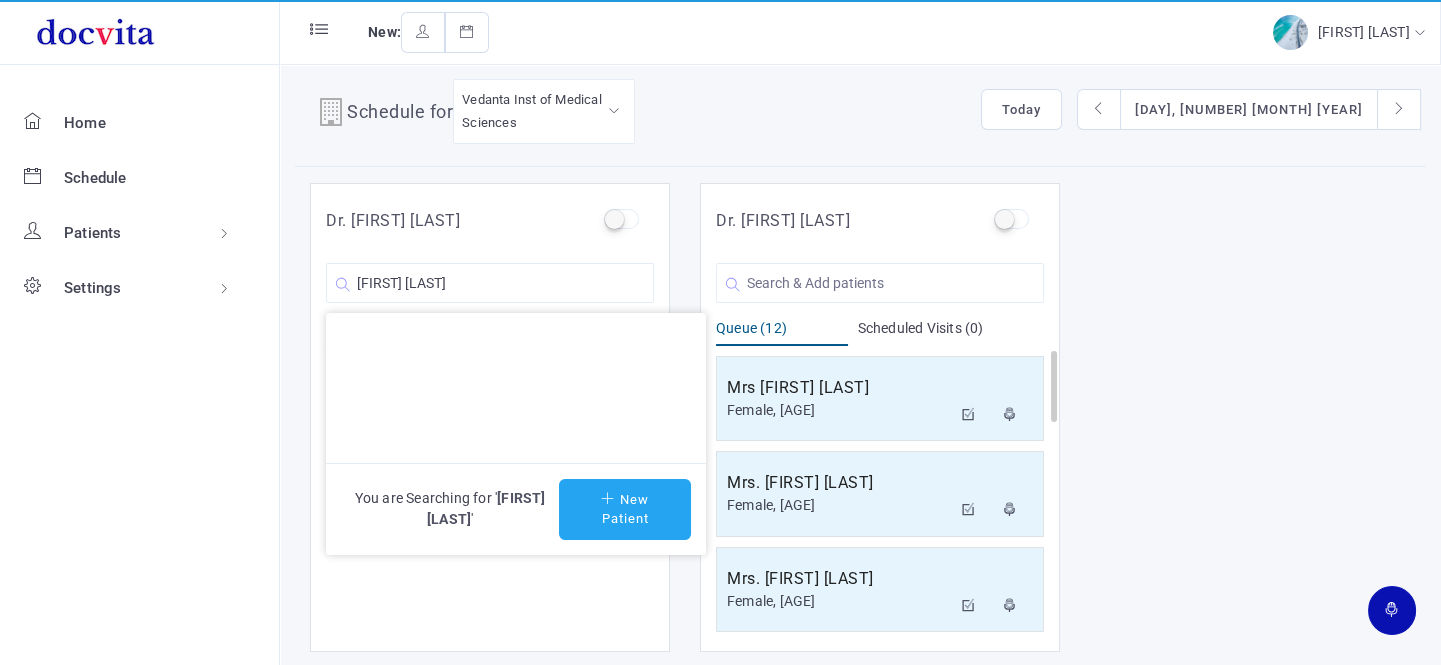 click on "New Patient" at bounding box center (625, 509) 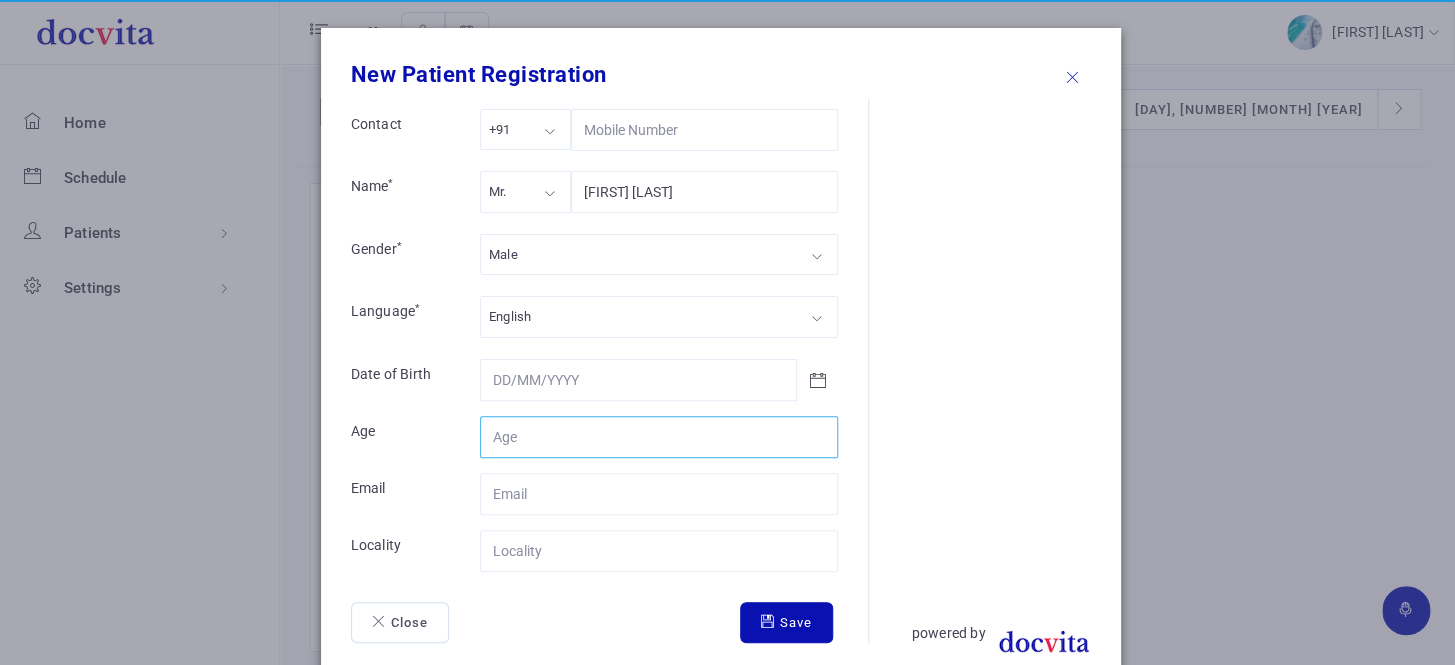 click on "Contact" at bounding box center (659, 437) 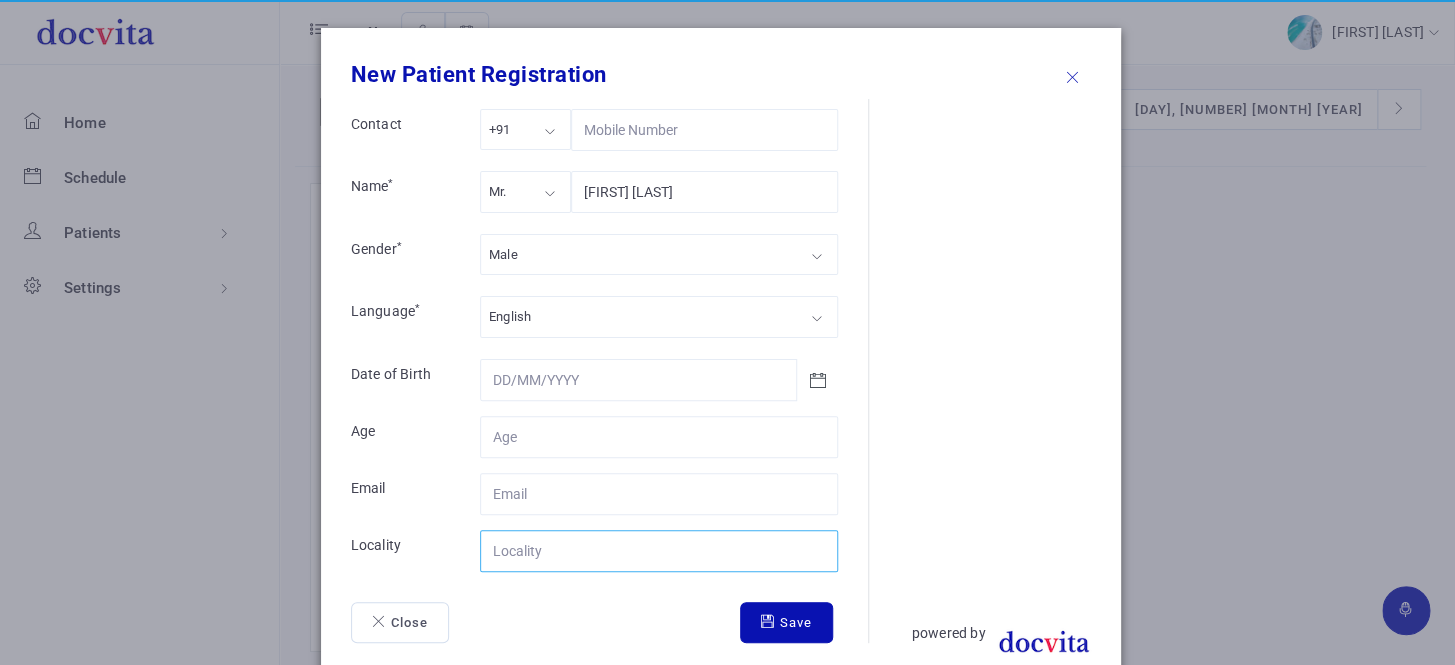 click on "Contact" at bounding box center [659, 551] 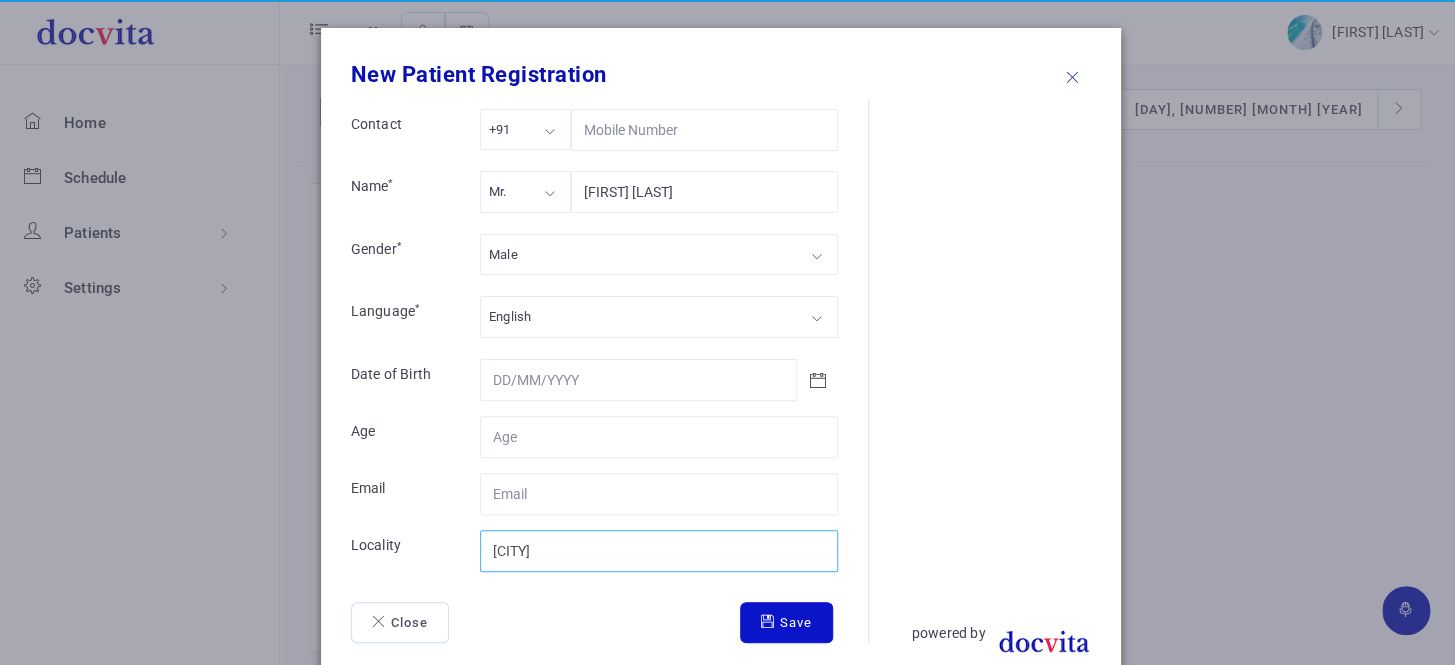 type on "[CITY]" 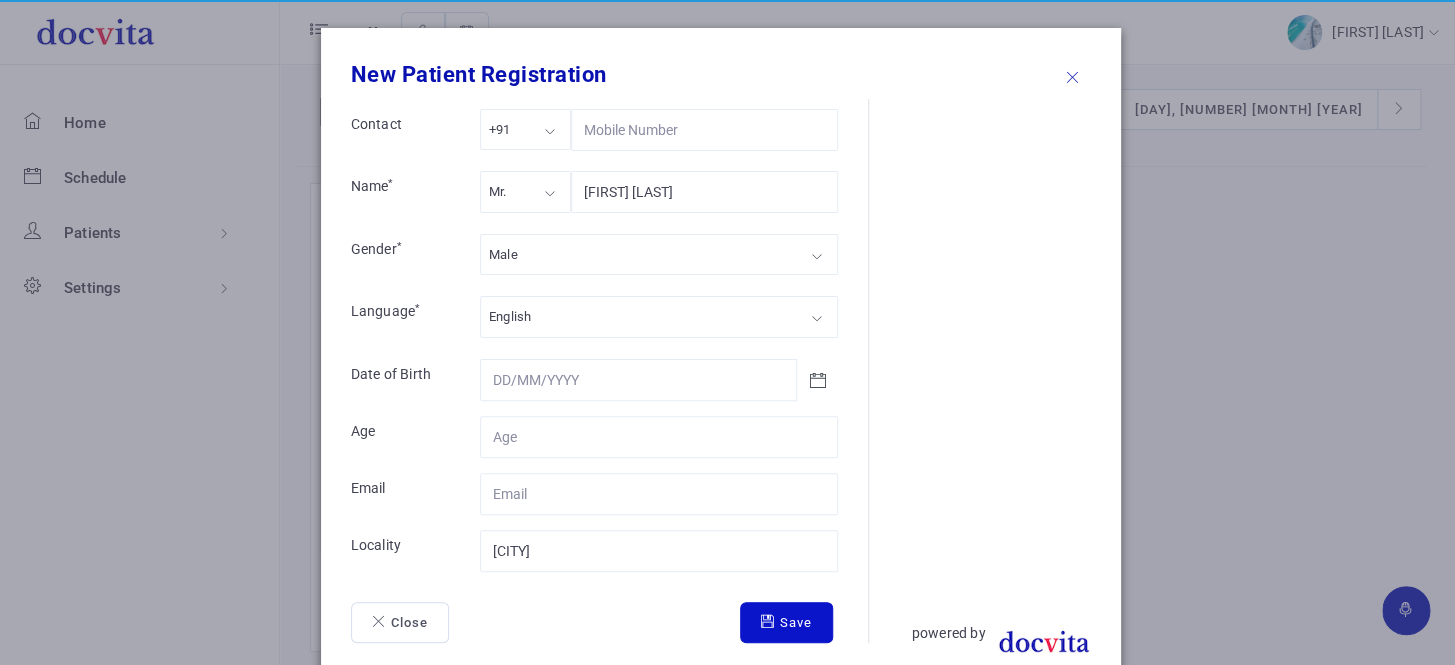 click on "Save" at bounding box center (786, 623) 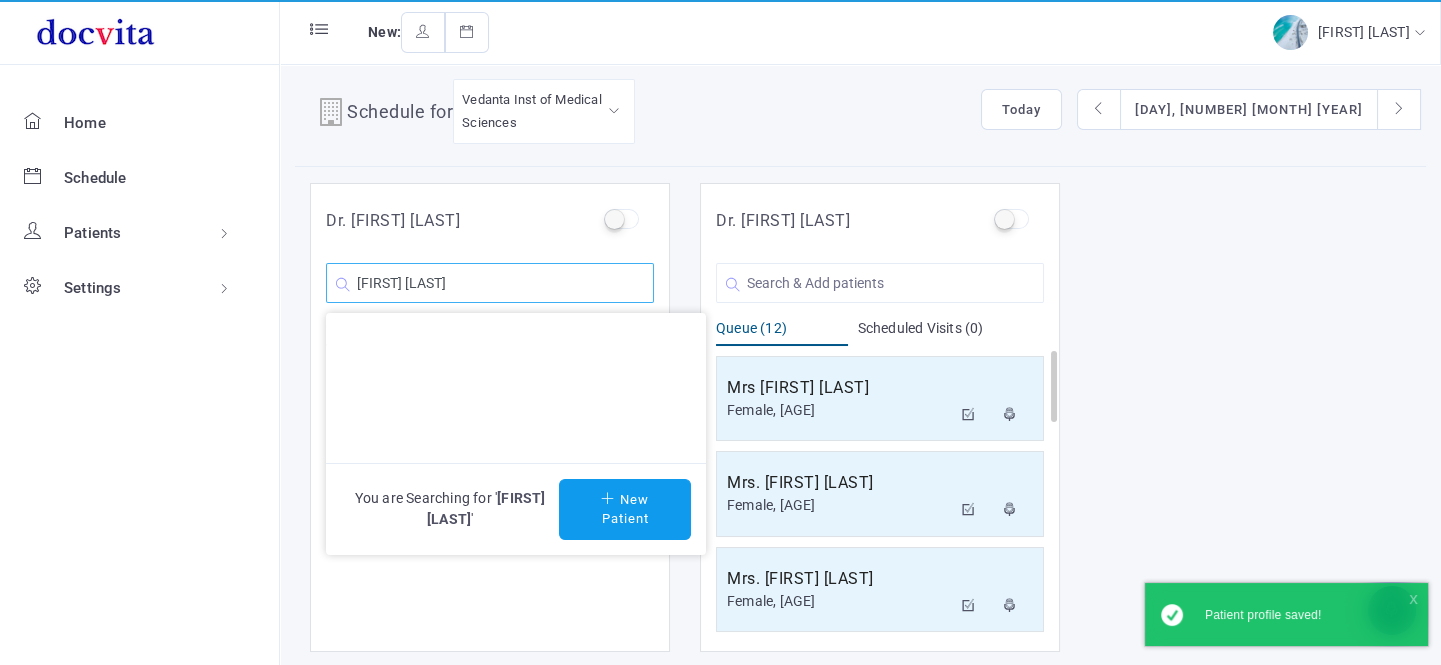 click on "[FIRST] [LAST]" at bounding box center (490, 283) 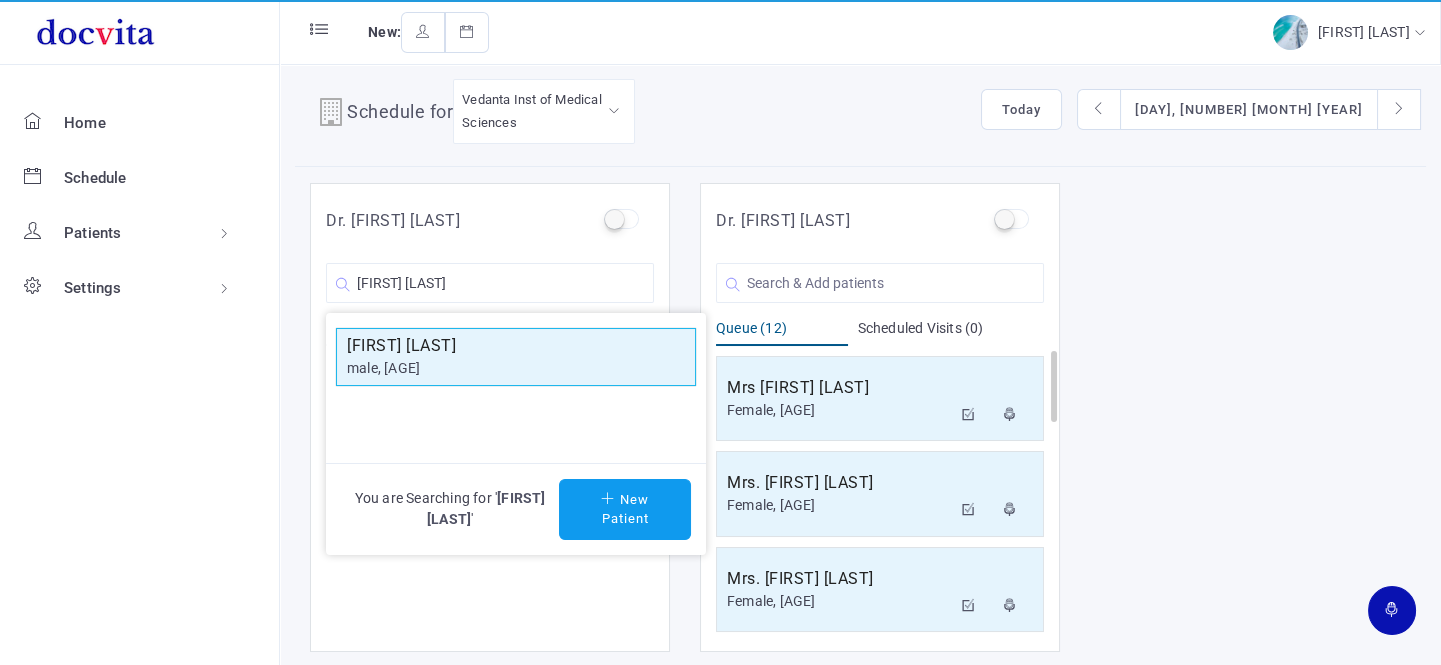 click on "male, [AGE]" at bounding box center (516, 368) 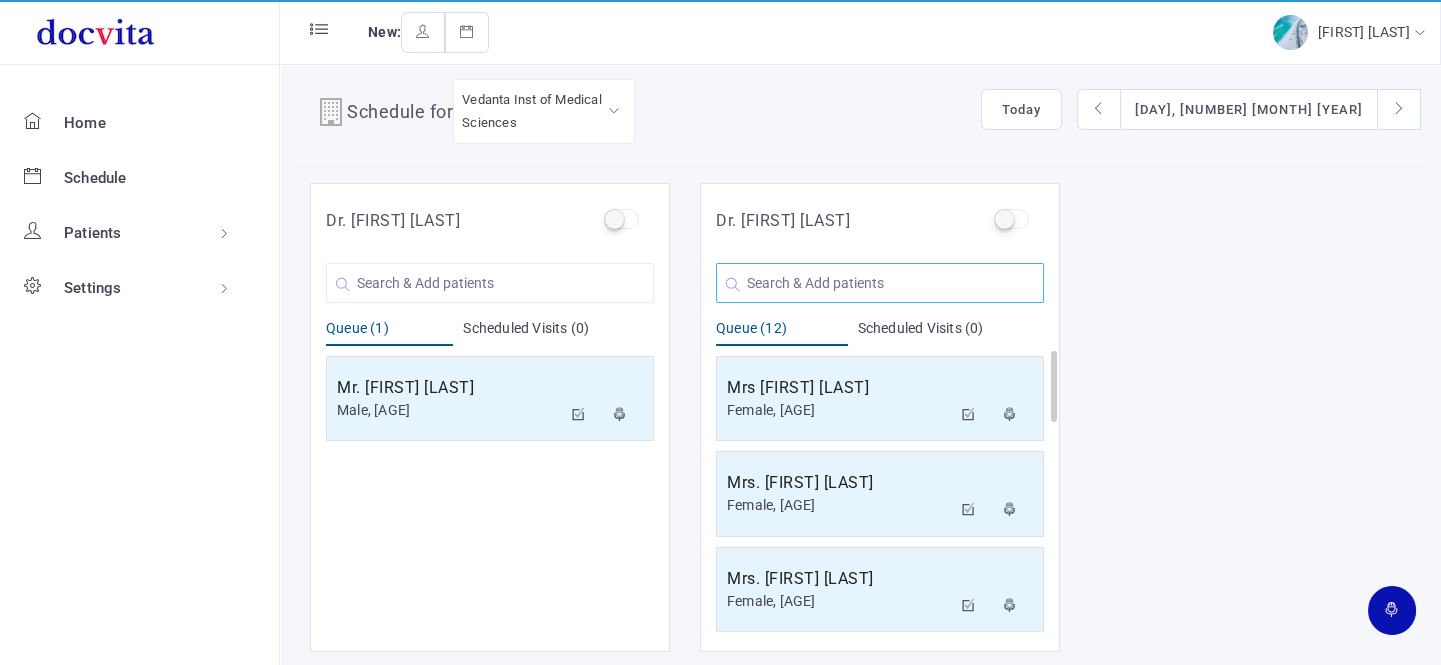 click at bounding box center [490, 283] 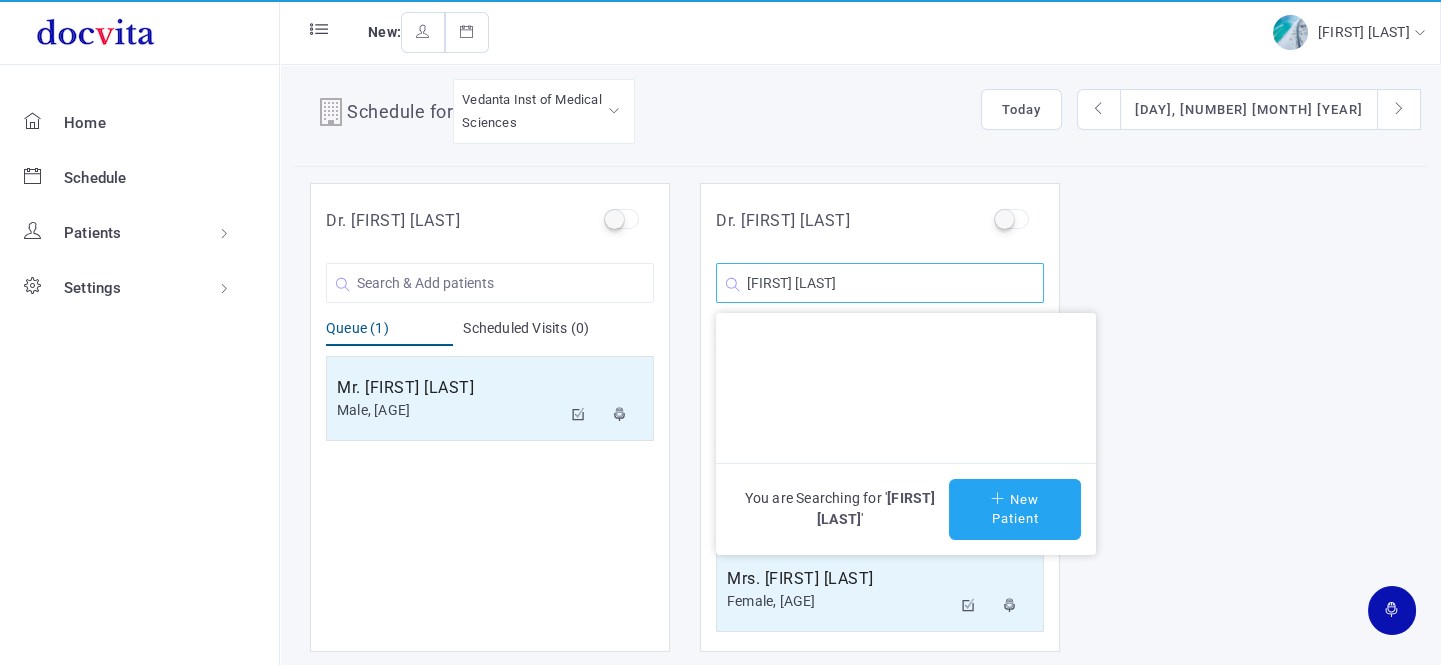 type on "[FIRST] [LAST]" 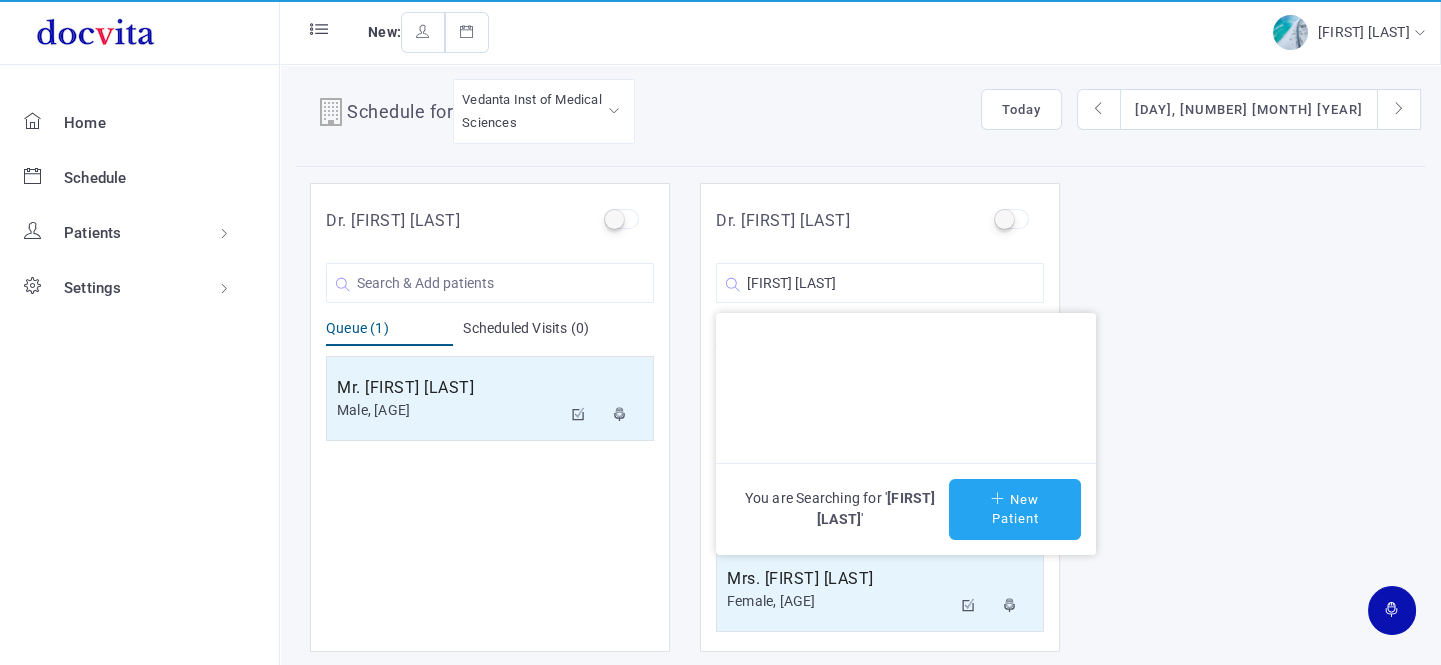 click on "New Patient" at bounding box center (1015, 509) 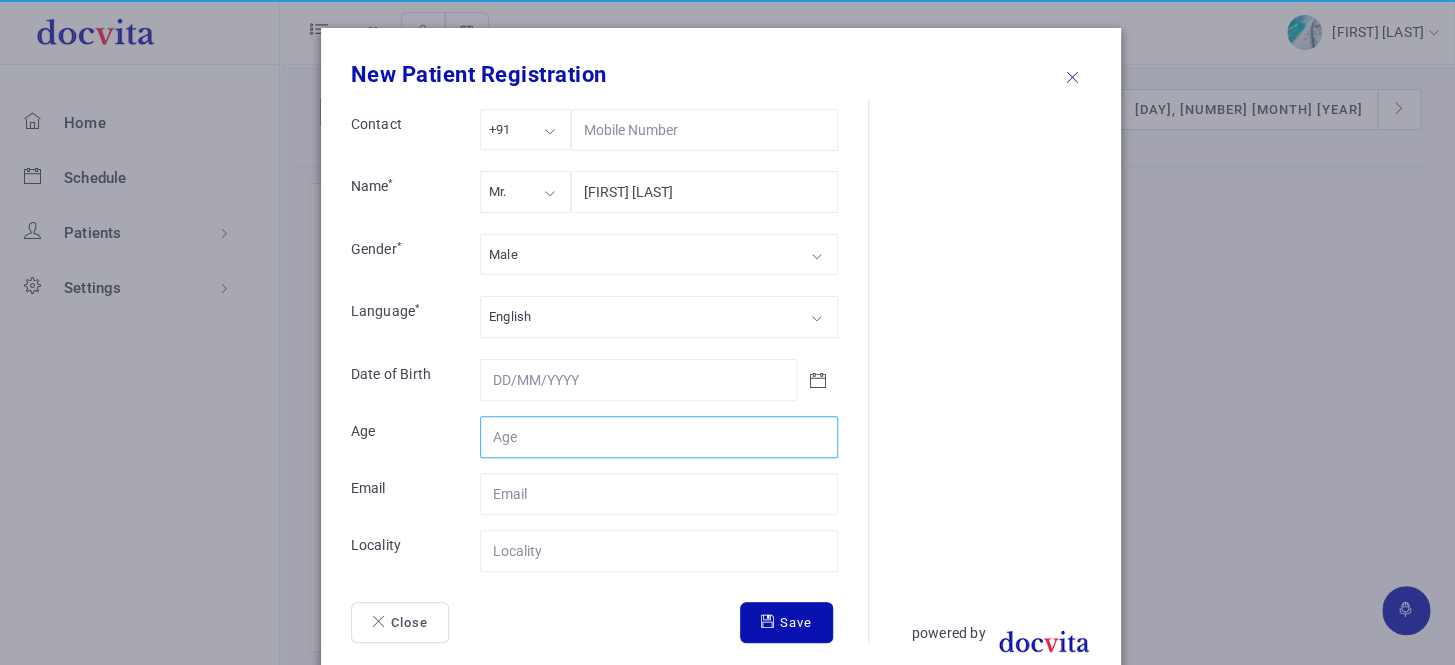 click on "Contact" at bounding box center (659, 437) 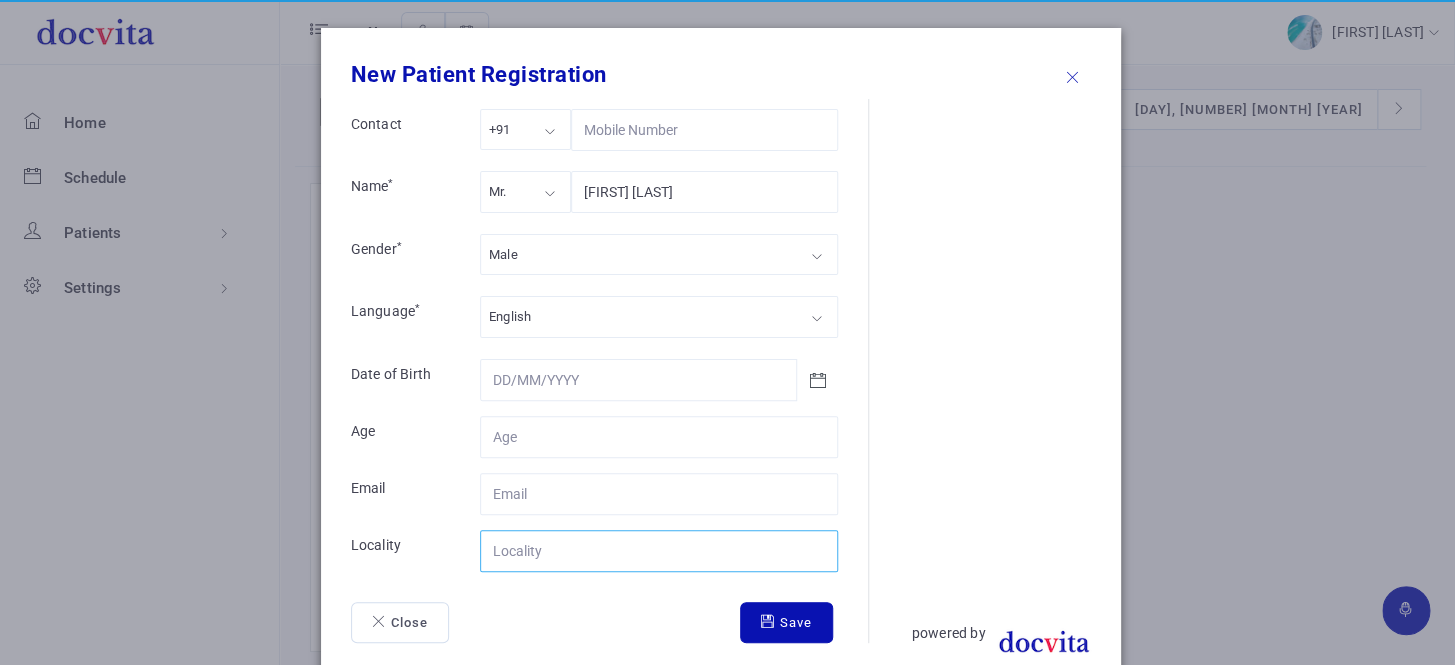 click on "Contact" at bounding box center (659, 551) 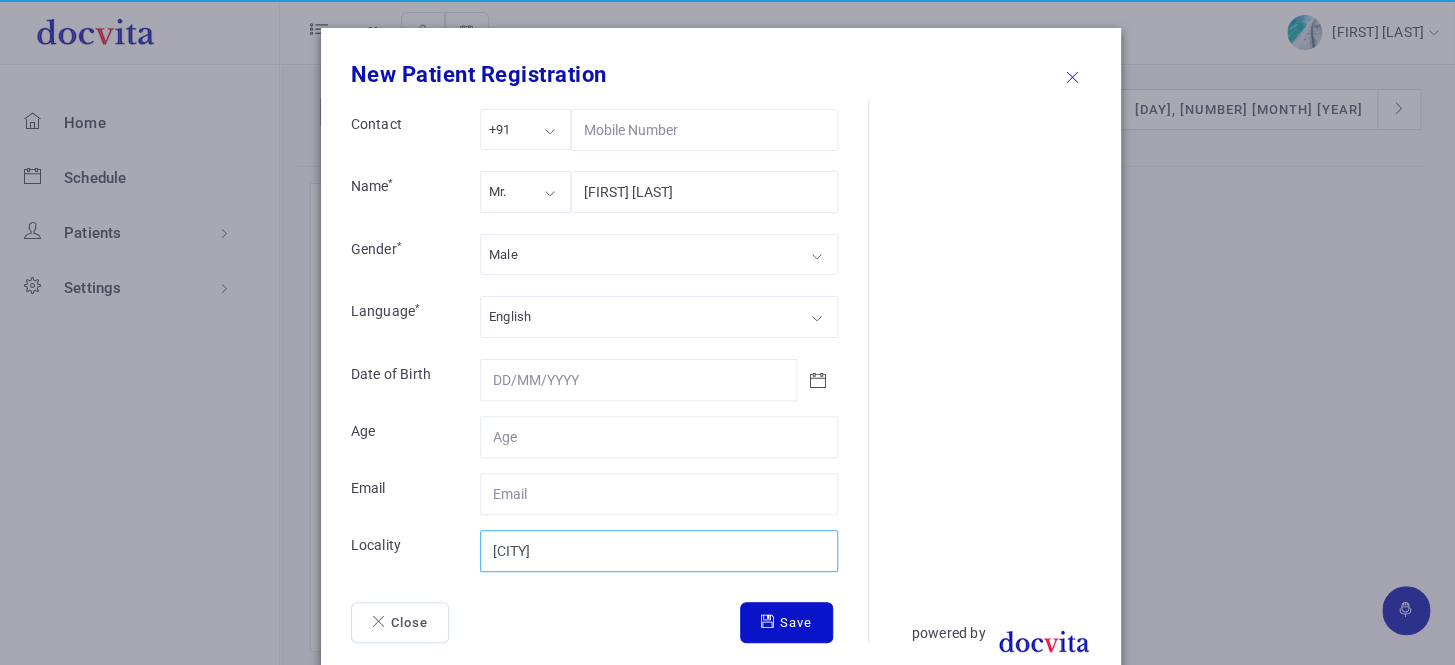 type on "[CITY]" 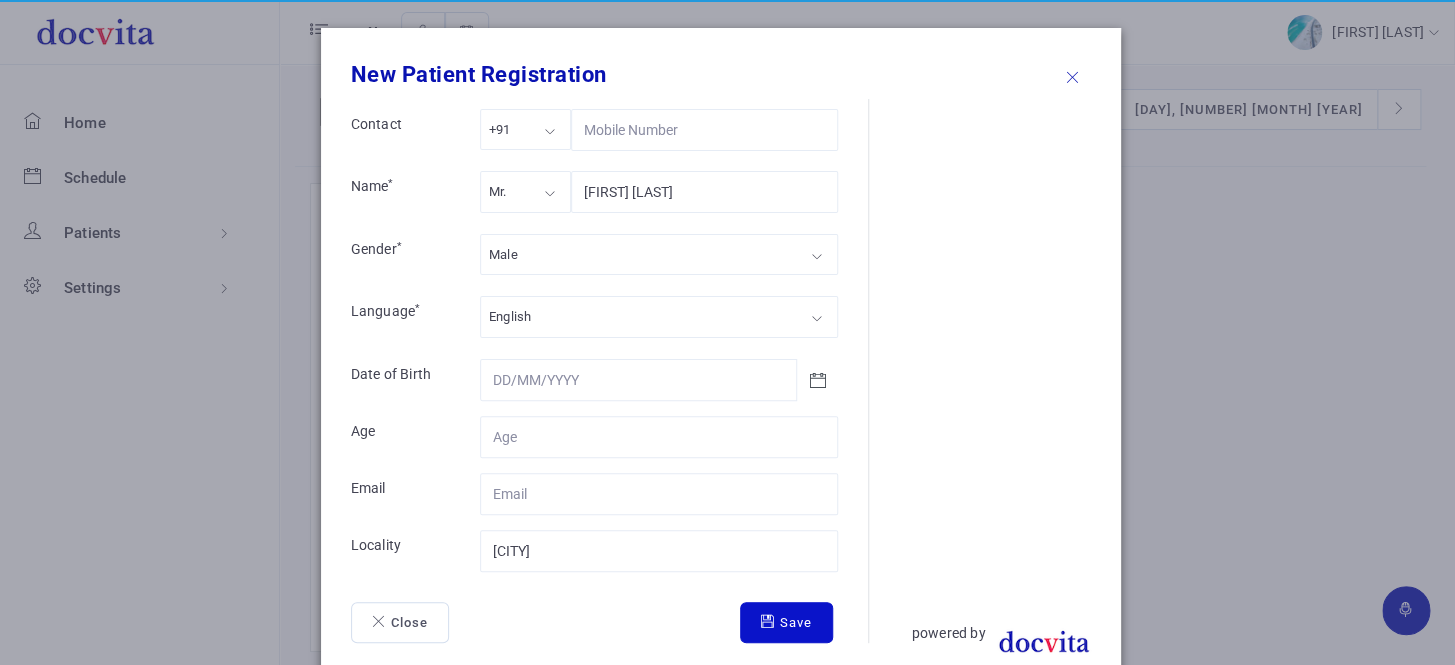 click on "Save" at bounding box center (786, 623) 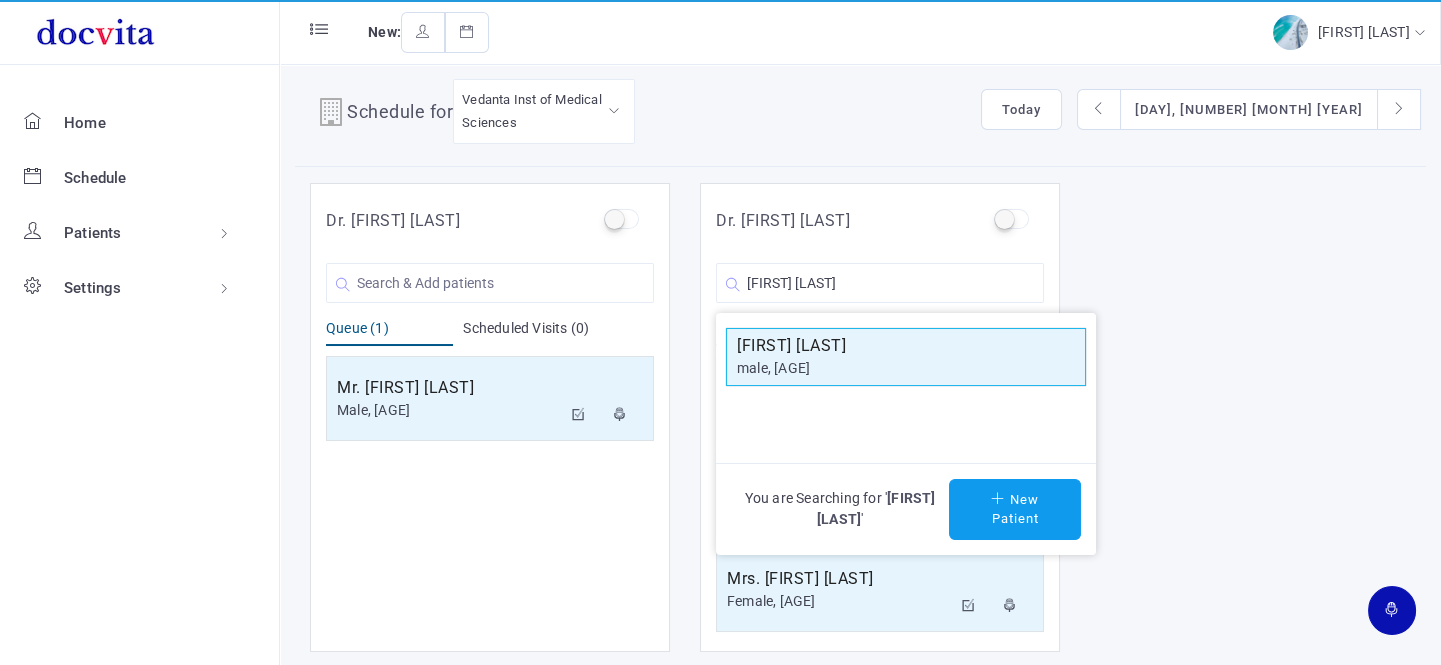 click on "male, [AGE]" at bounding box center [906, 368] 